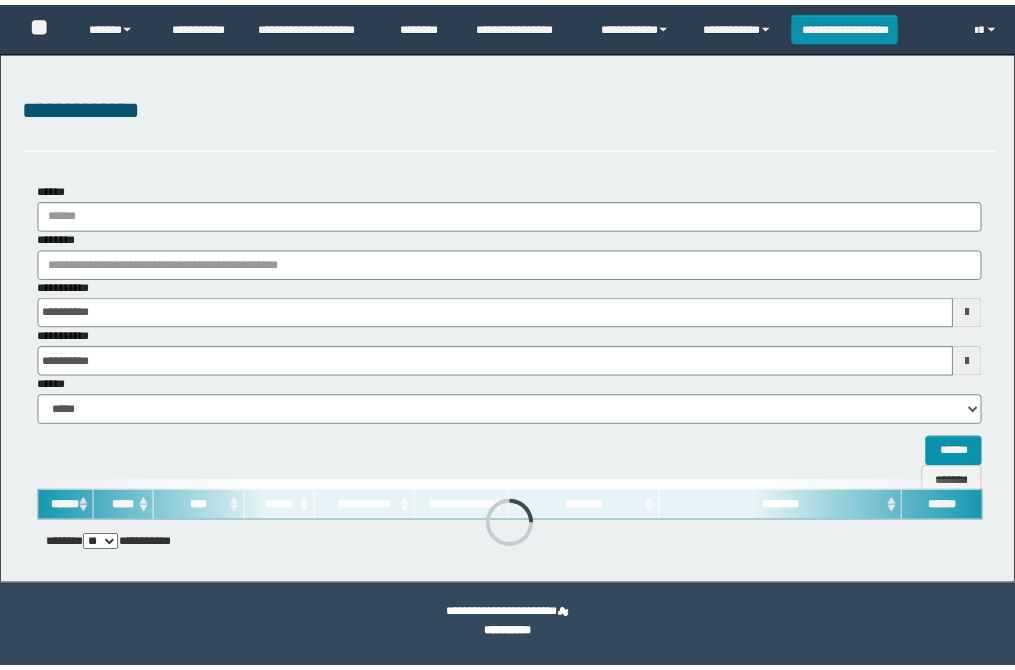 scroll, scrollTop: 0, scrollLeft: 0, axis: both 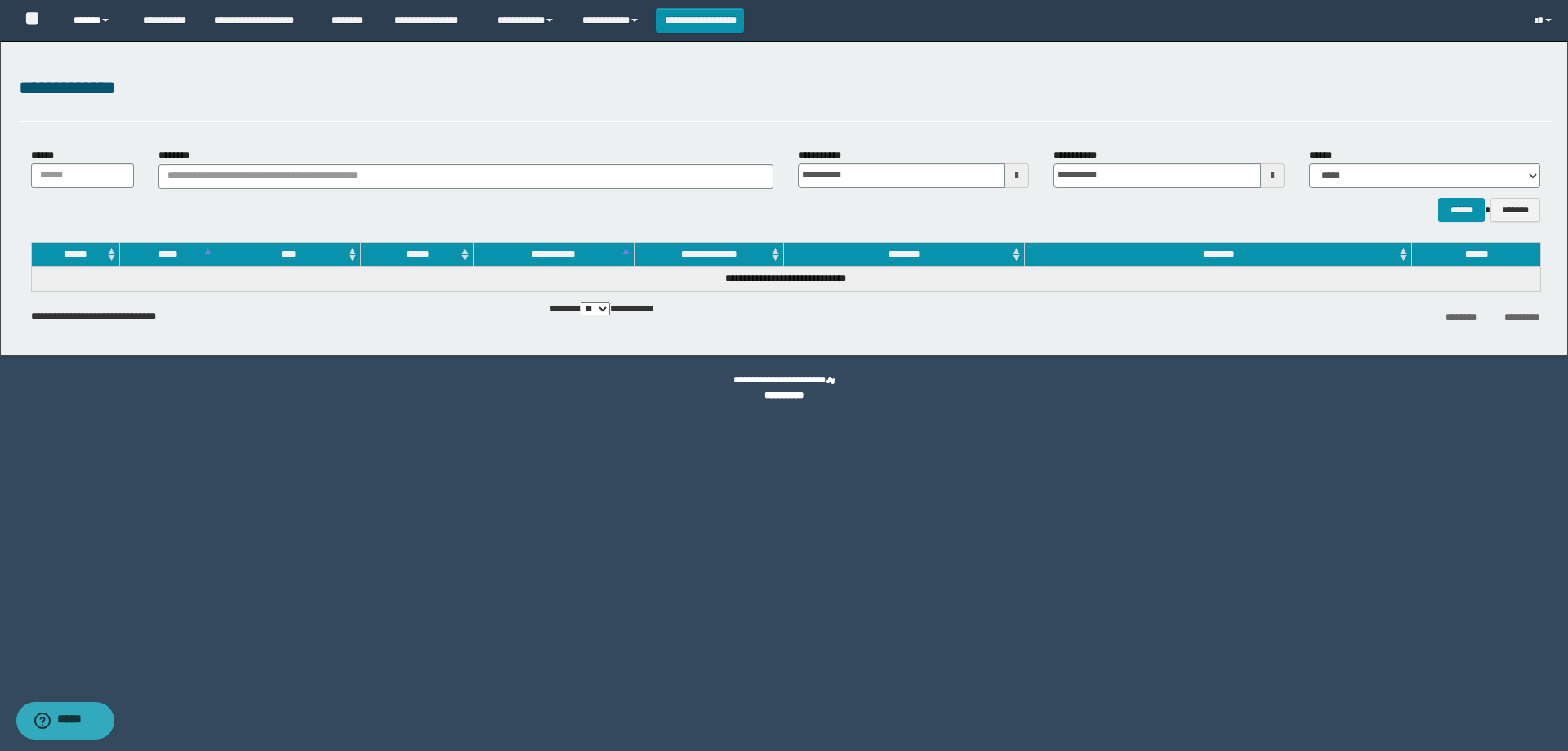 click on "******" at bounding box center [96, 20] 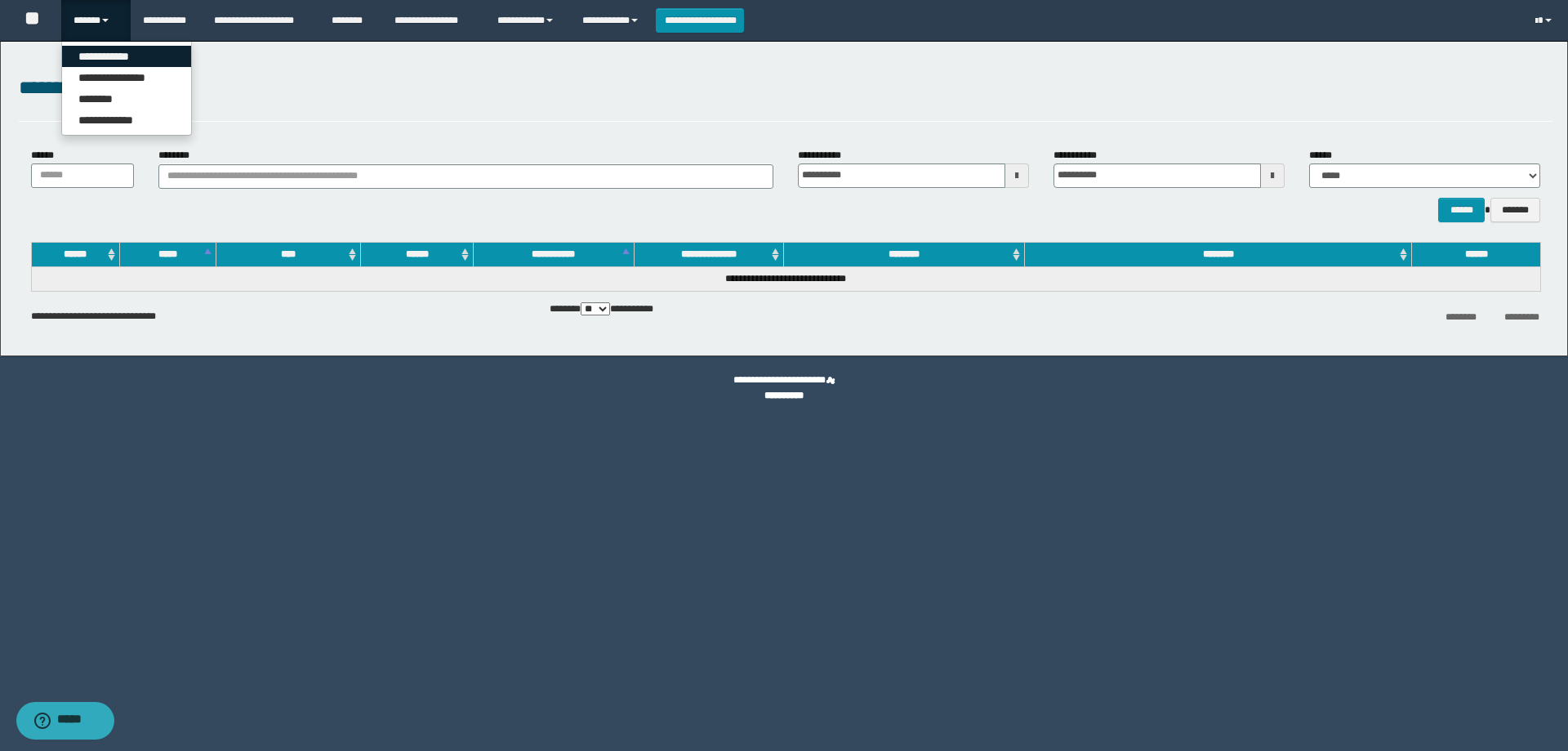 click on "**********" at bounding box center [127, 56] 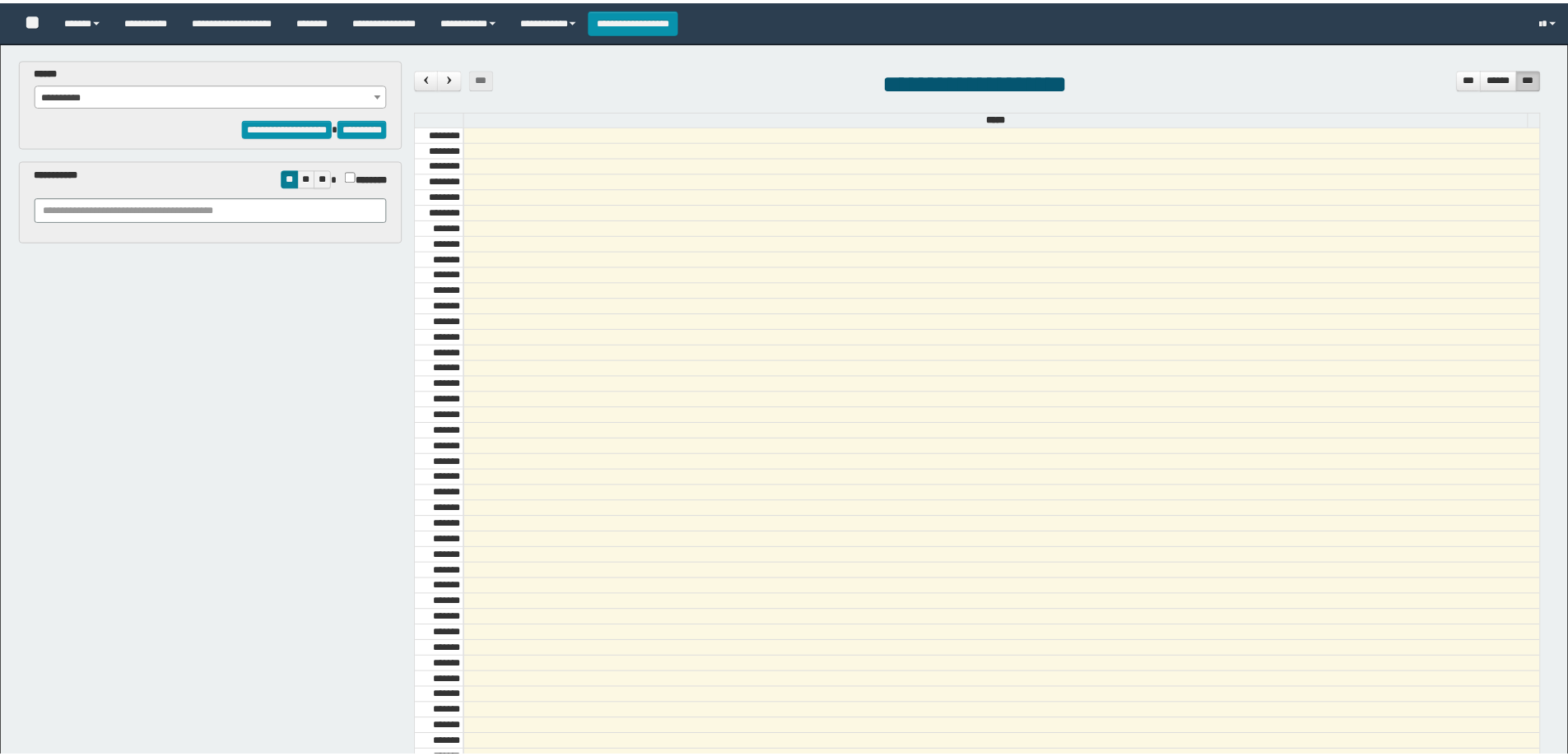 scroll, scrollTop: 0, scrollLeft: 0, axis: both 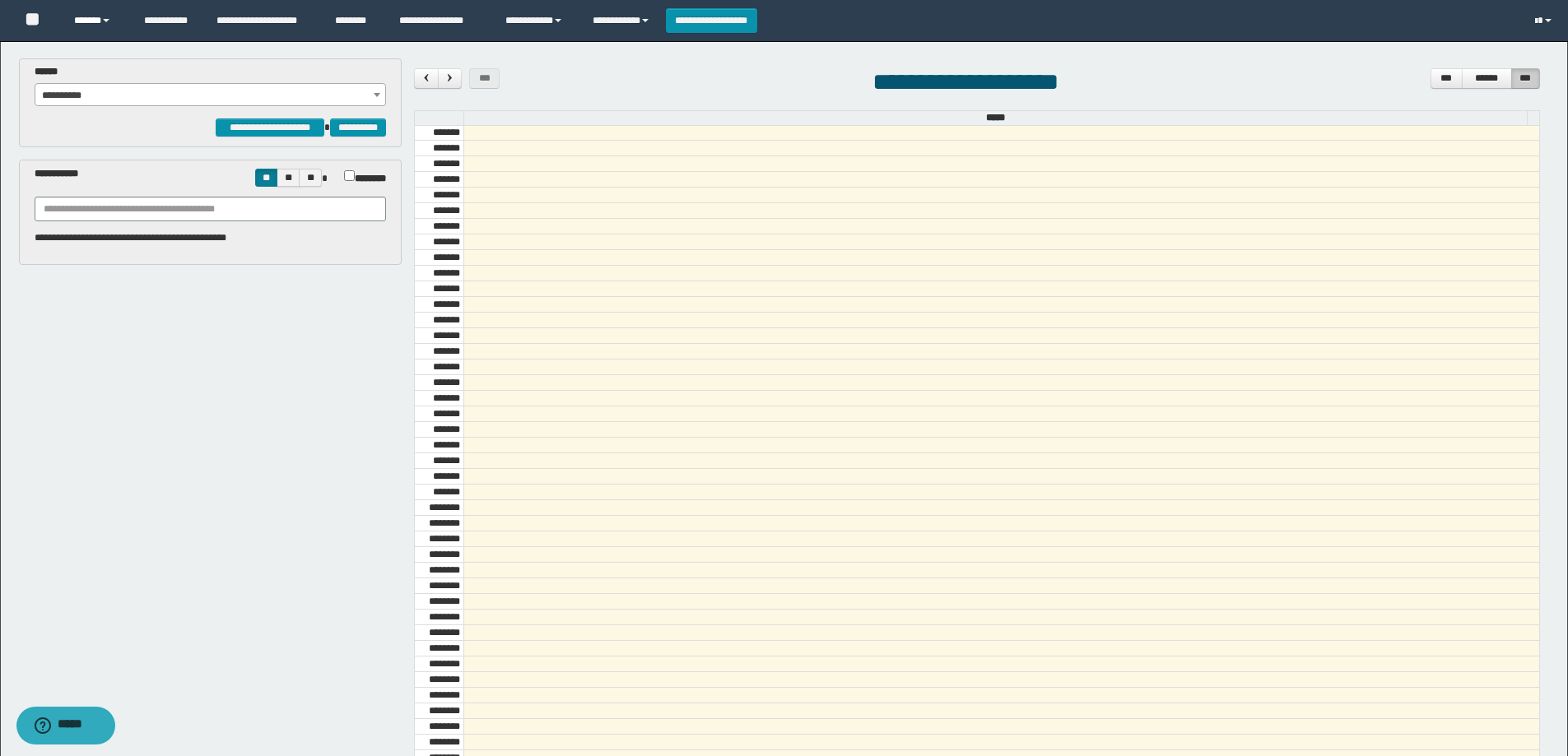 click on "******" at bounding box center [96, 21] 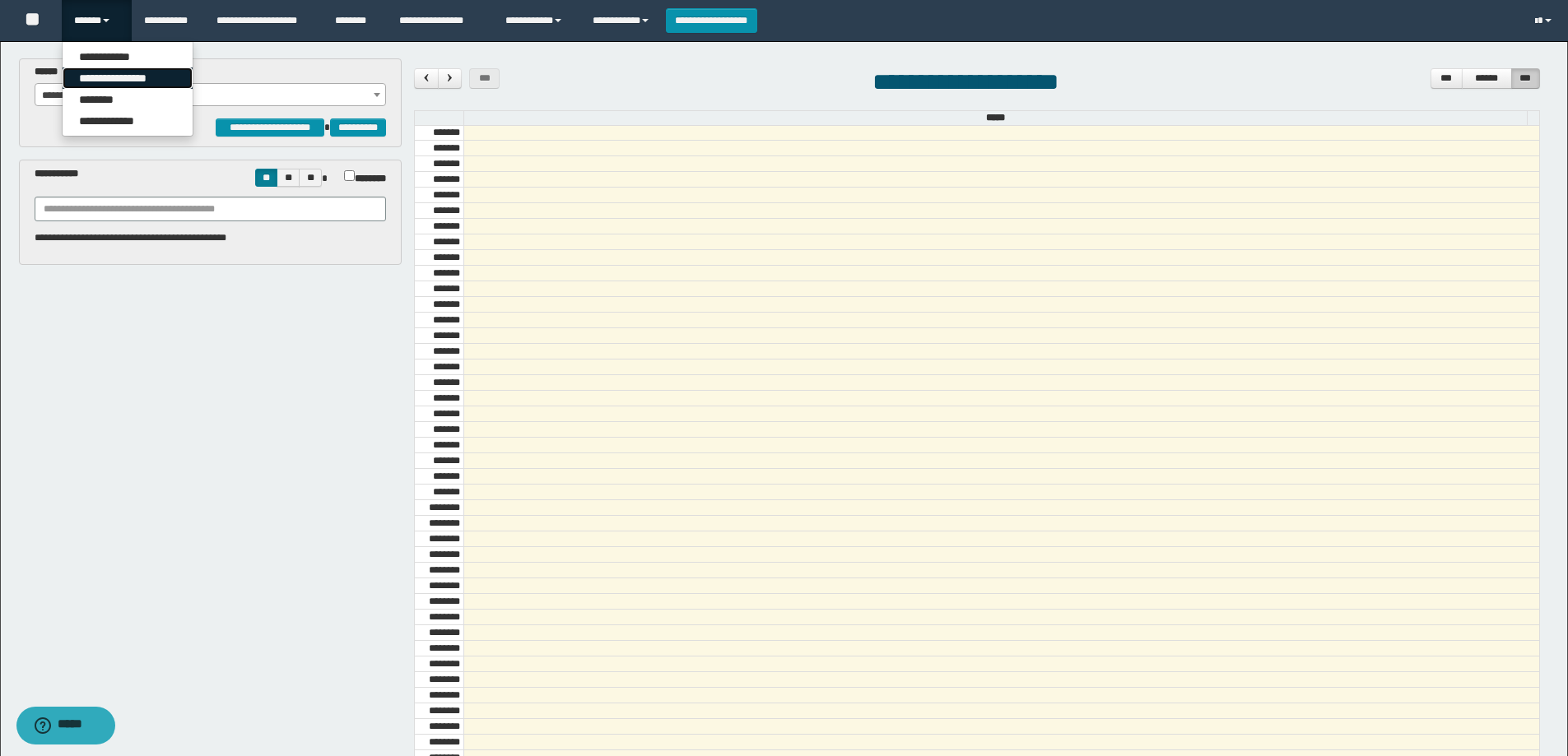 click on "**********" at bounding box center [128, 78] 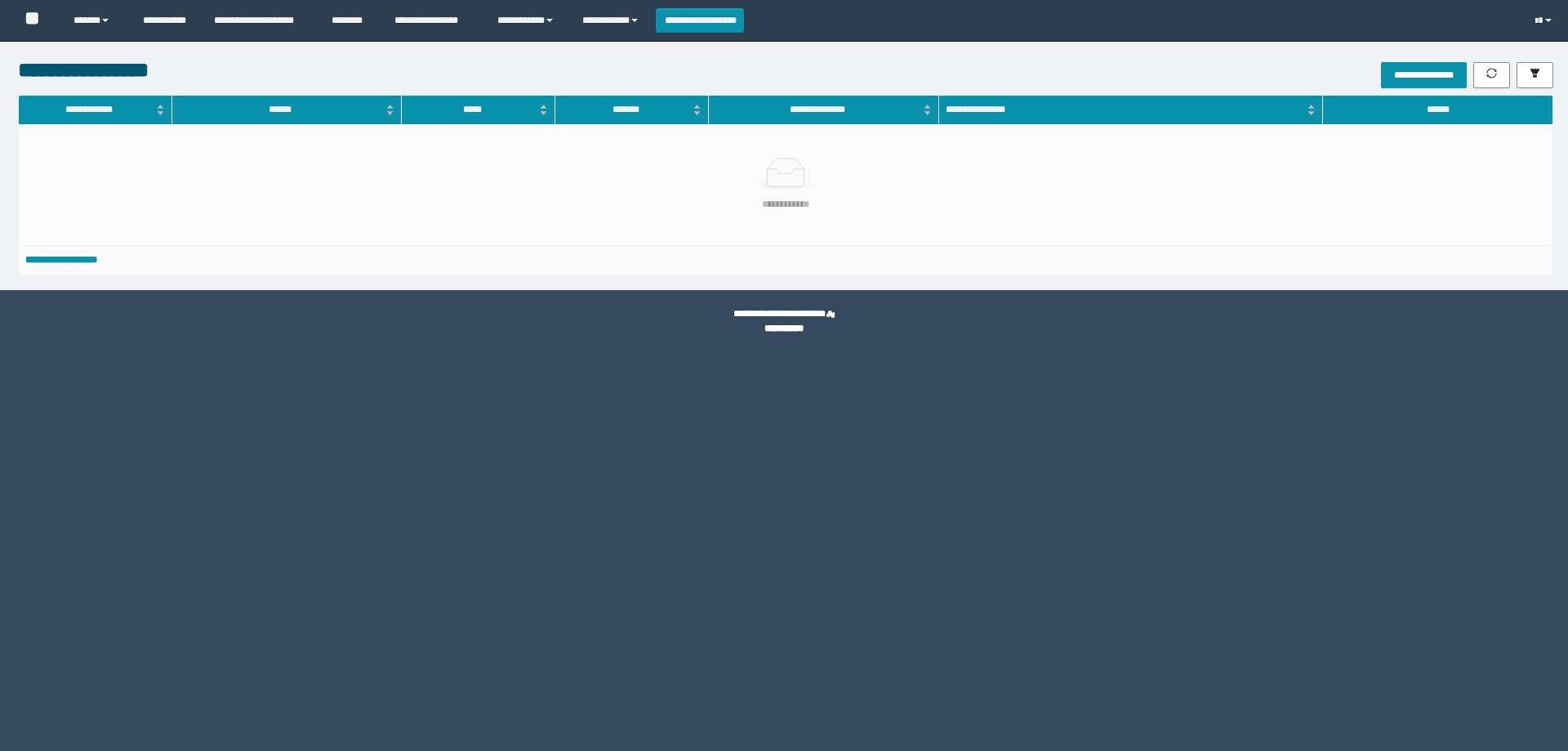scroll, scrollTop: 0, scrollLeft: 0, axis: both 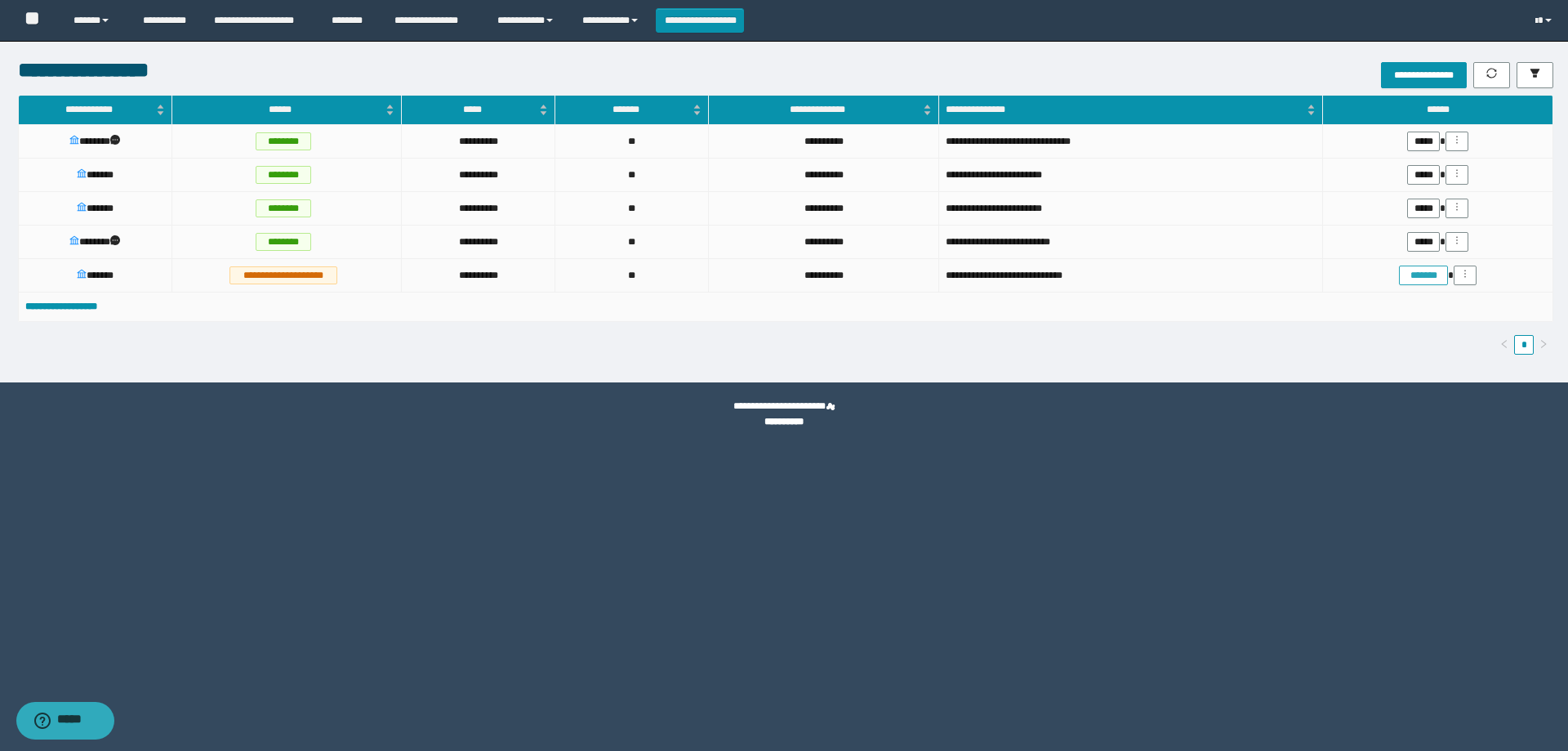 click on "*******" at bounding box center (1423, 275) 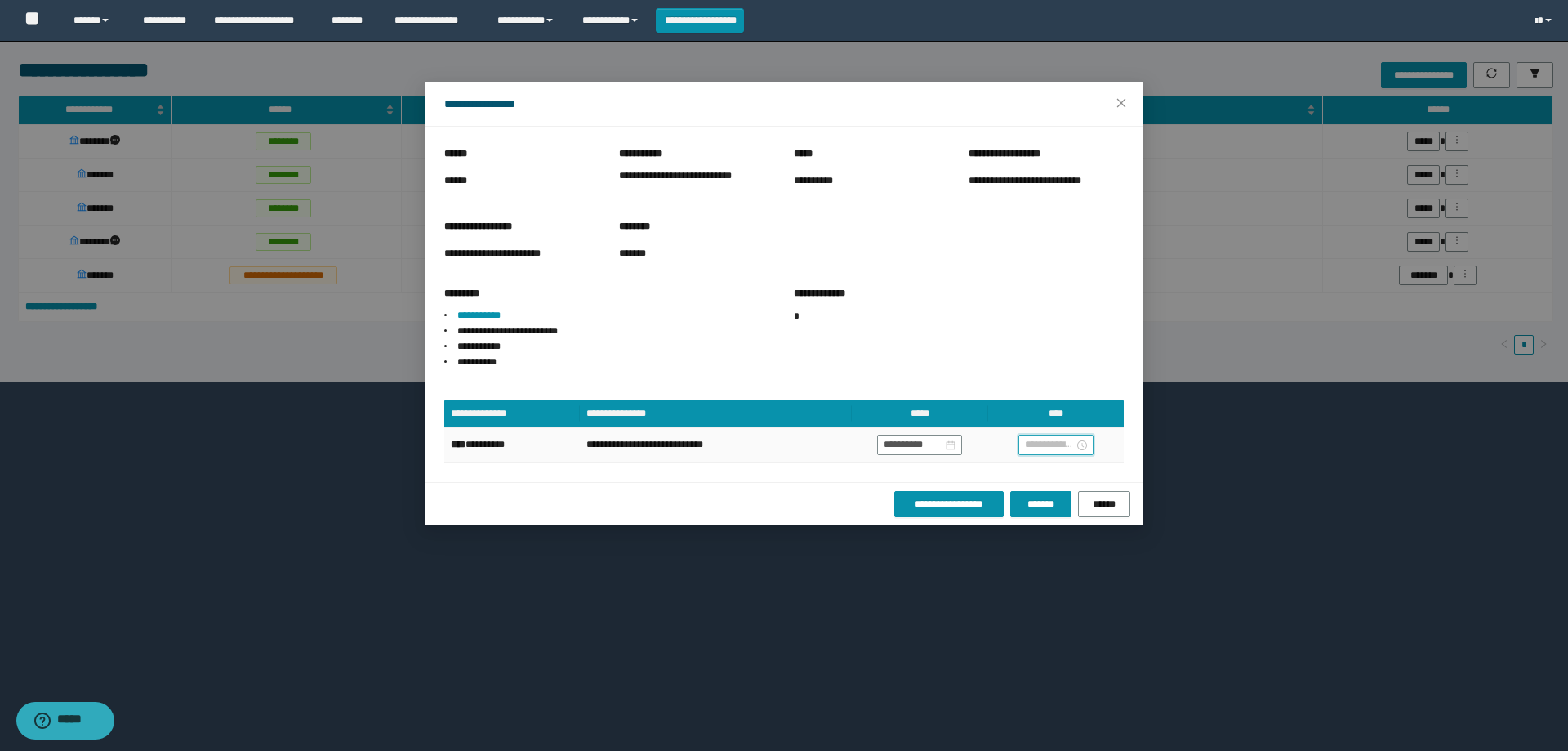 click at bounding box center (1049, 445) 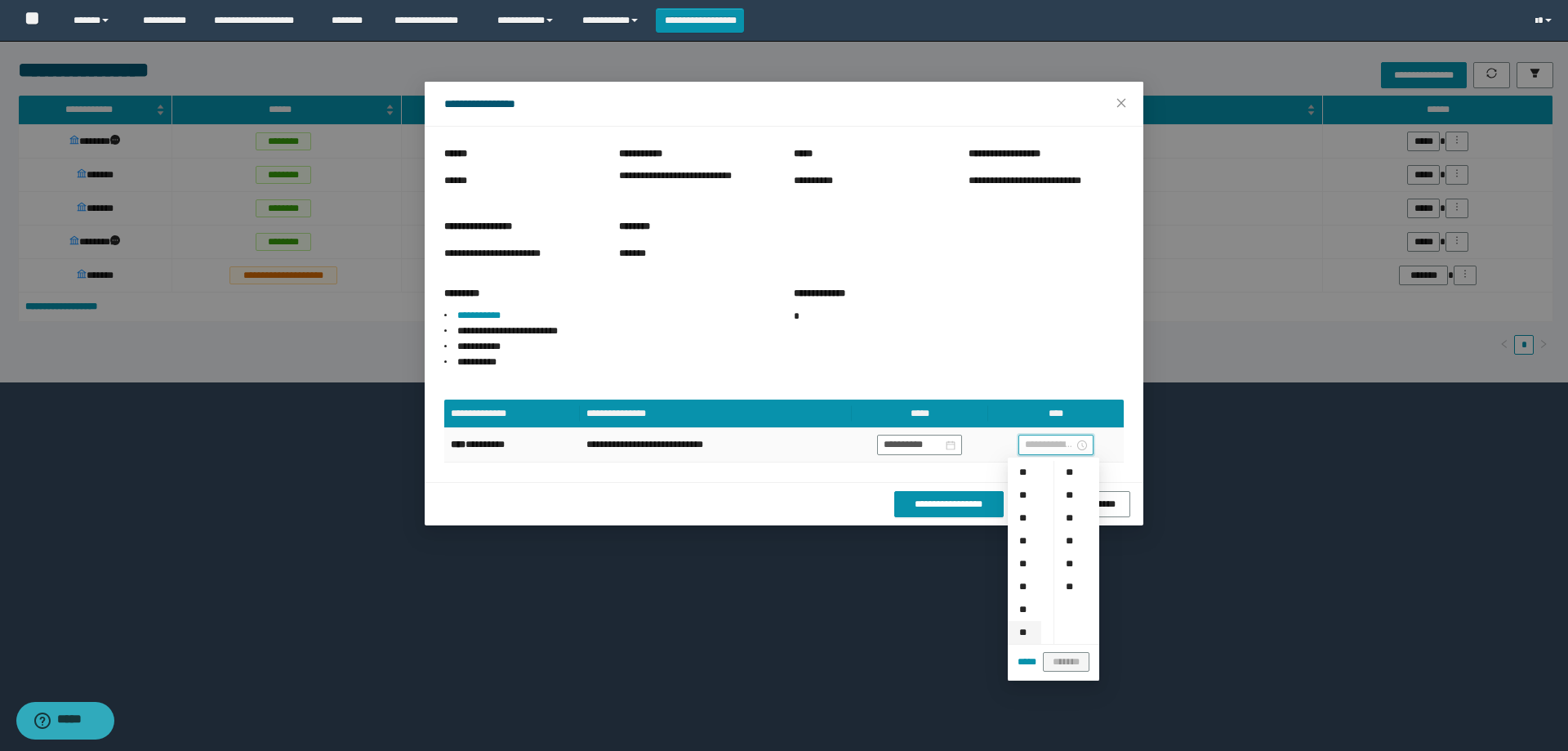 click on "**" at bounding box center [1024, 633] 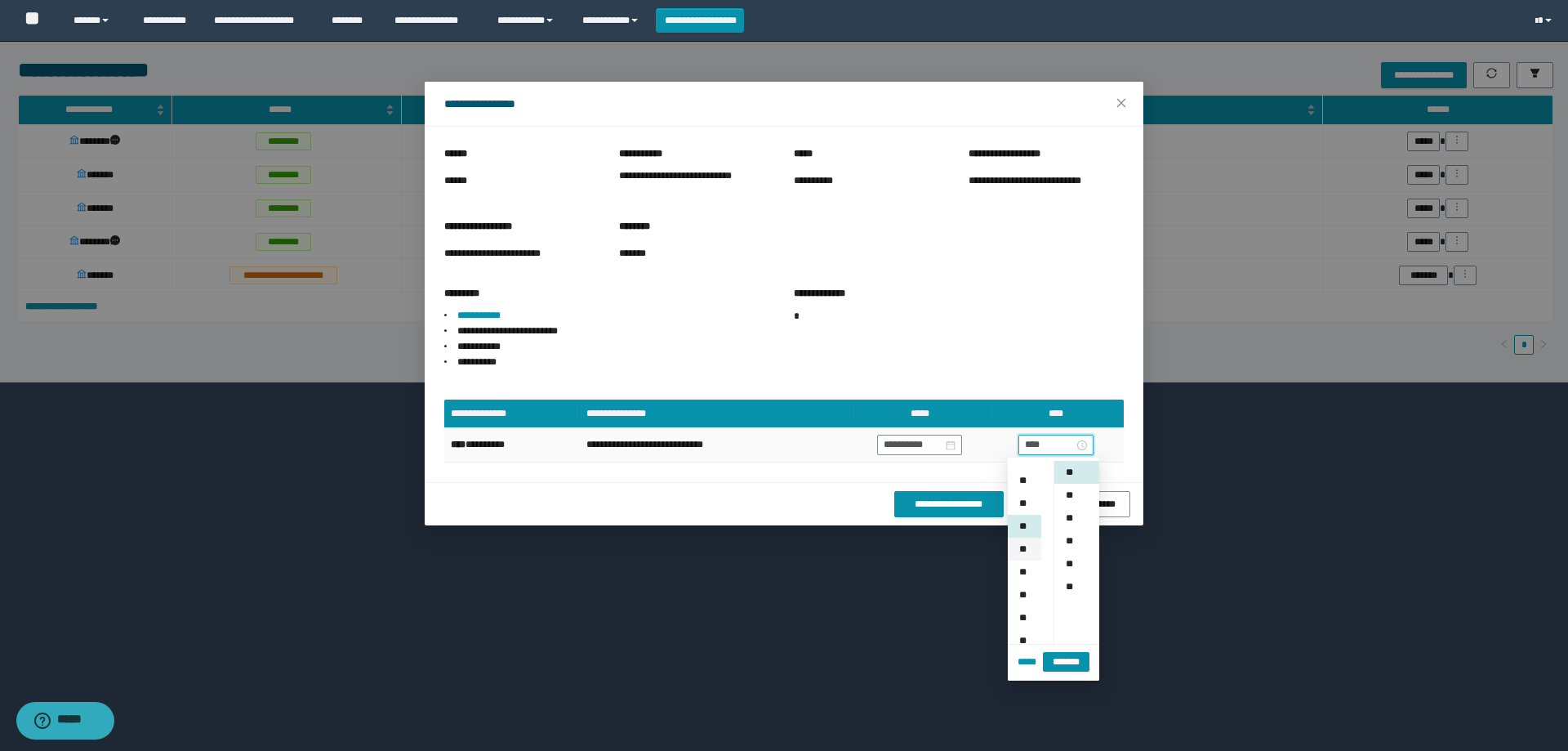 scroll, scrollTop: 160, scrollLeft: 0, axis: vertical 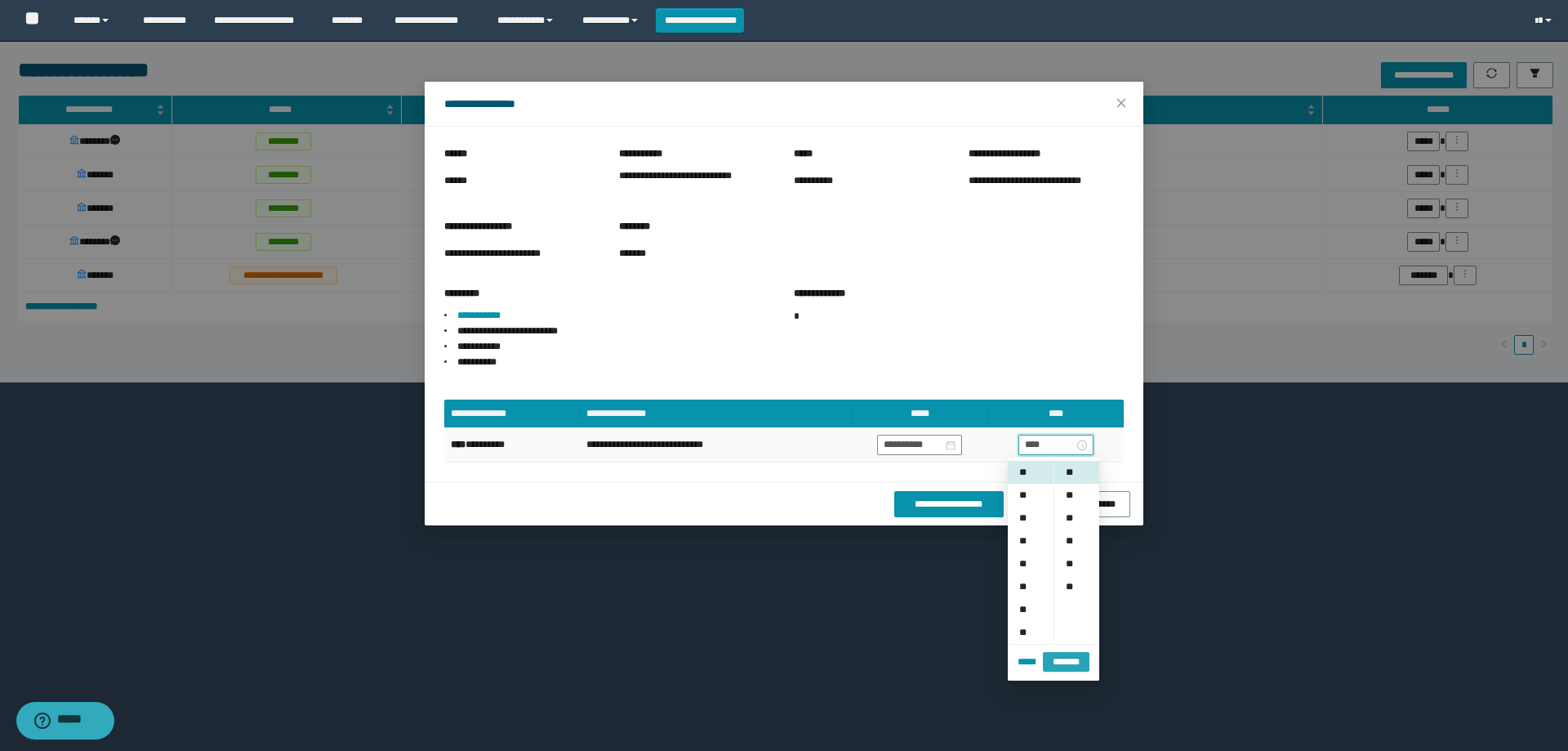 click on "*******" at bounding box center (1066, 661) 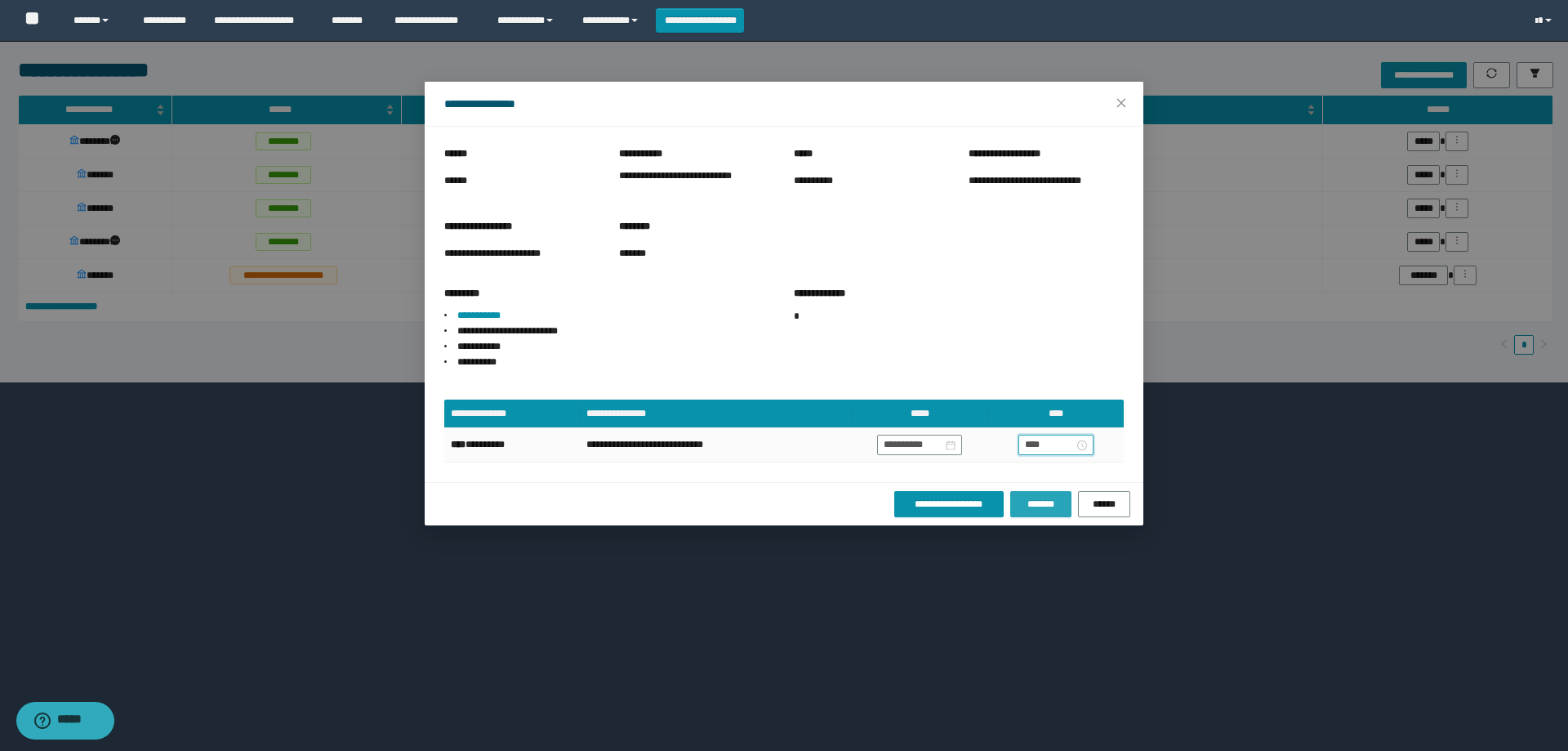 click on "*******" at bounding box center (1040, 504) 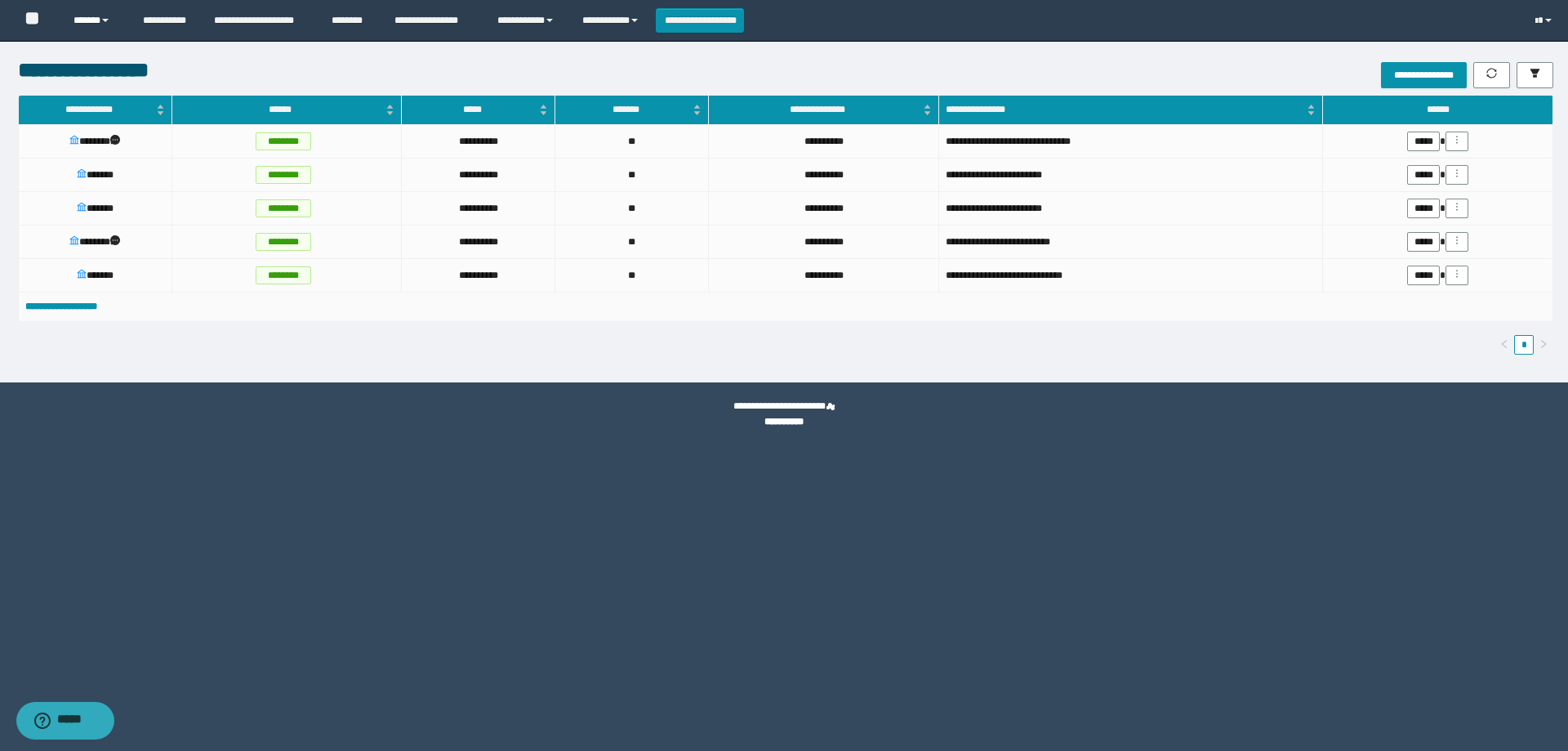 click on "******" at bounding box center (96, 20) 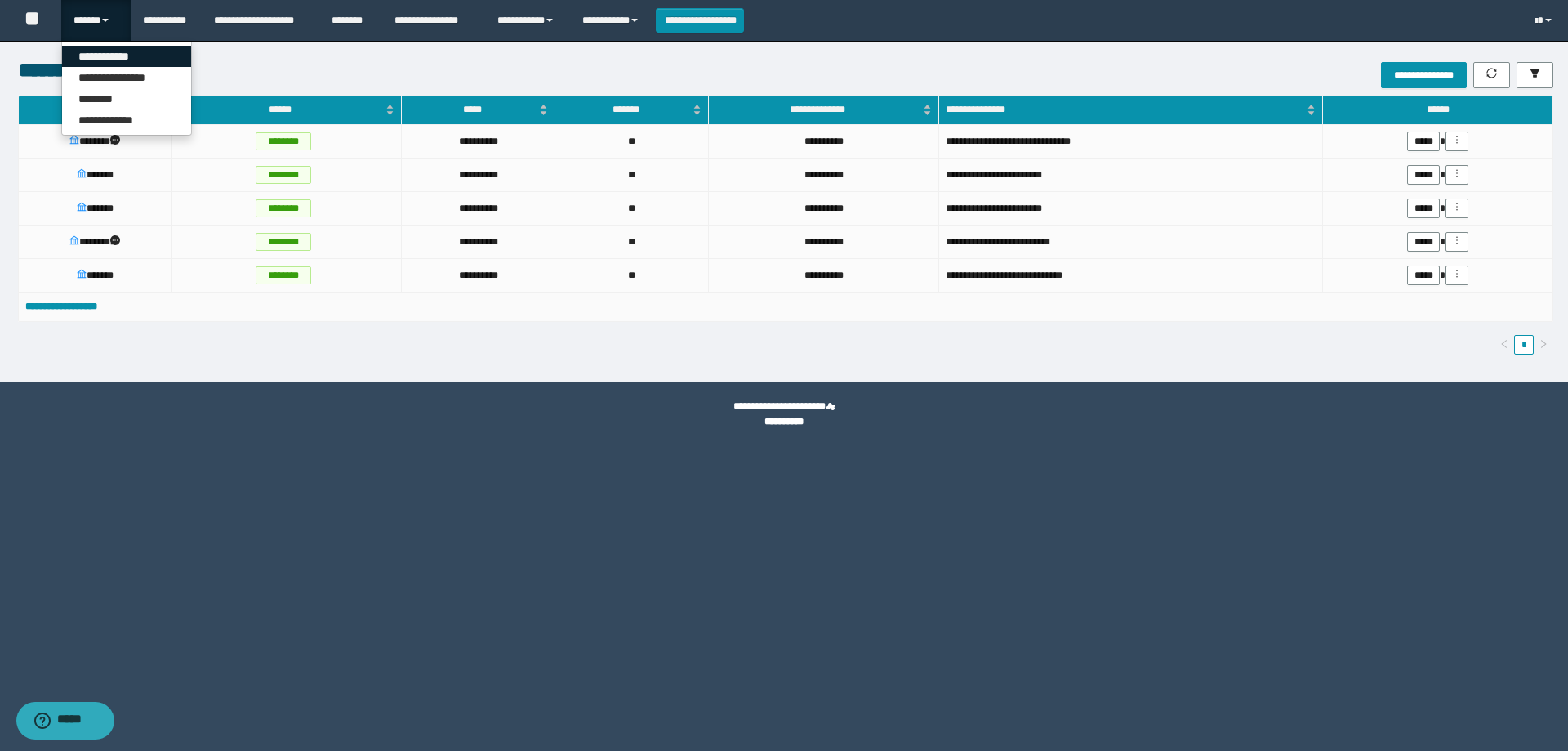 click on "**********" at bounding box center [127, 56] 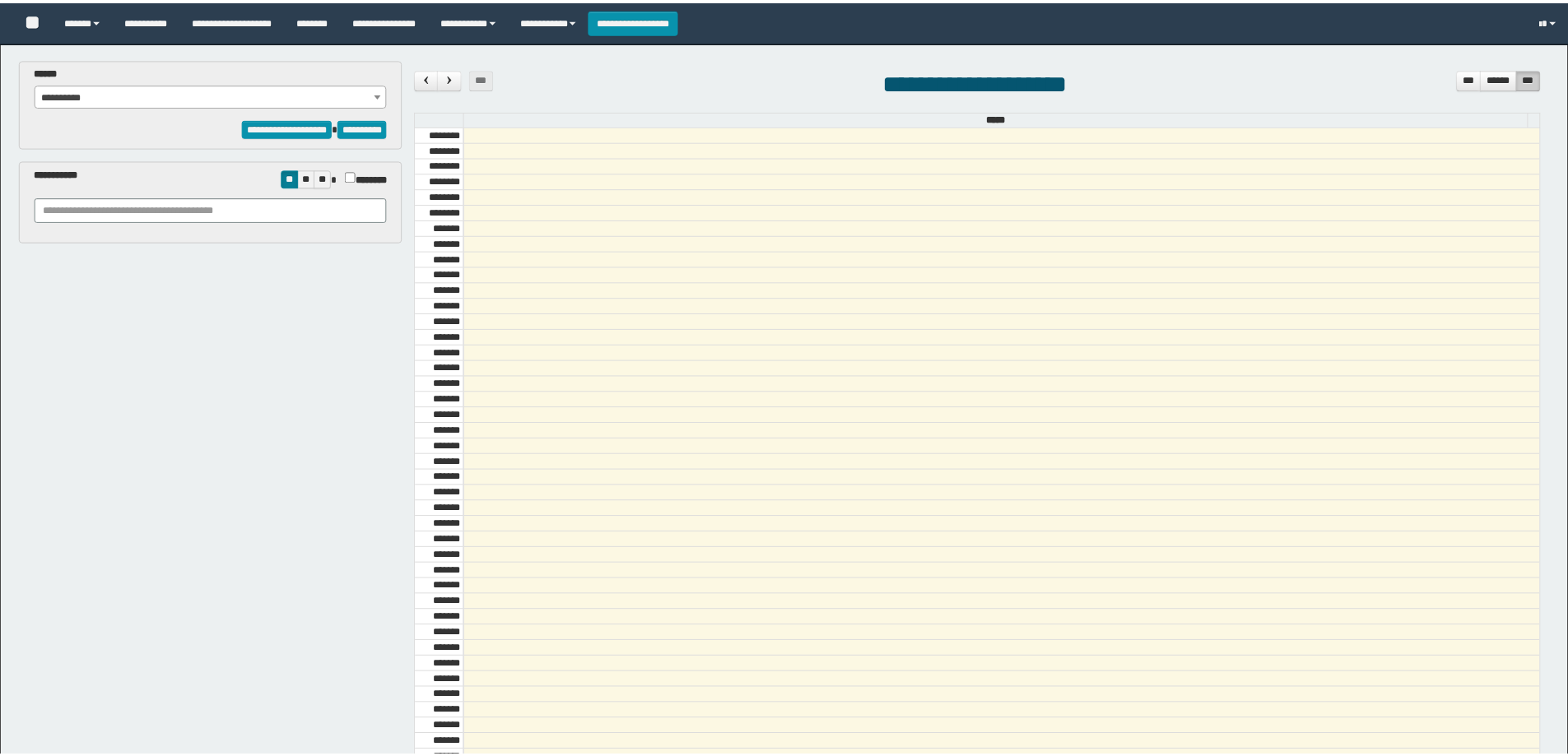 scroll, scrollTop: 0, scrollLeft: 0, axis: both 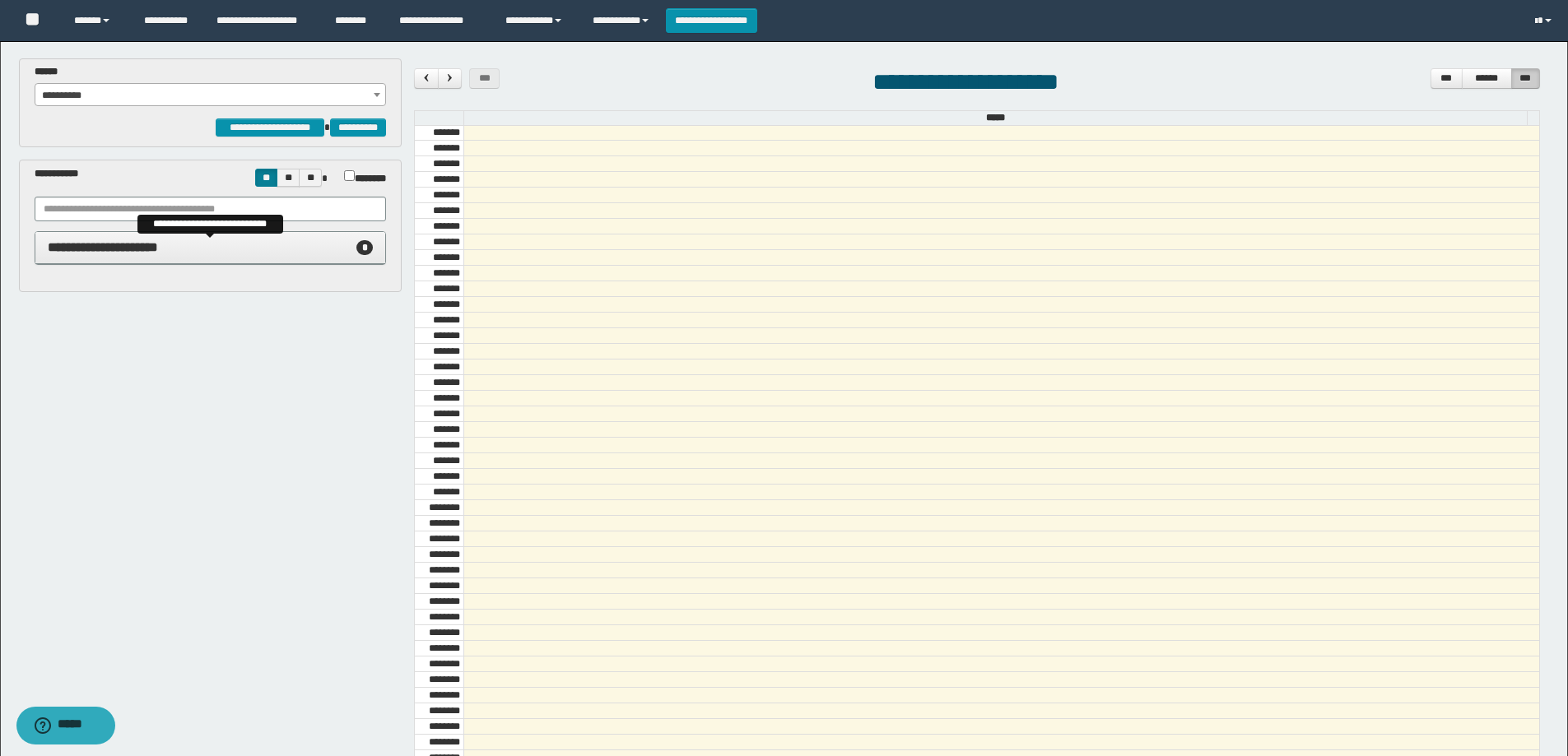 click on "**********" at bounding box center [103, 247] 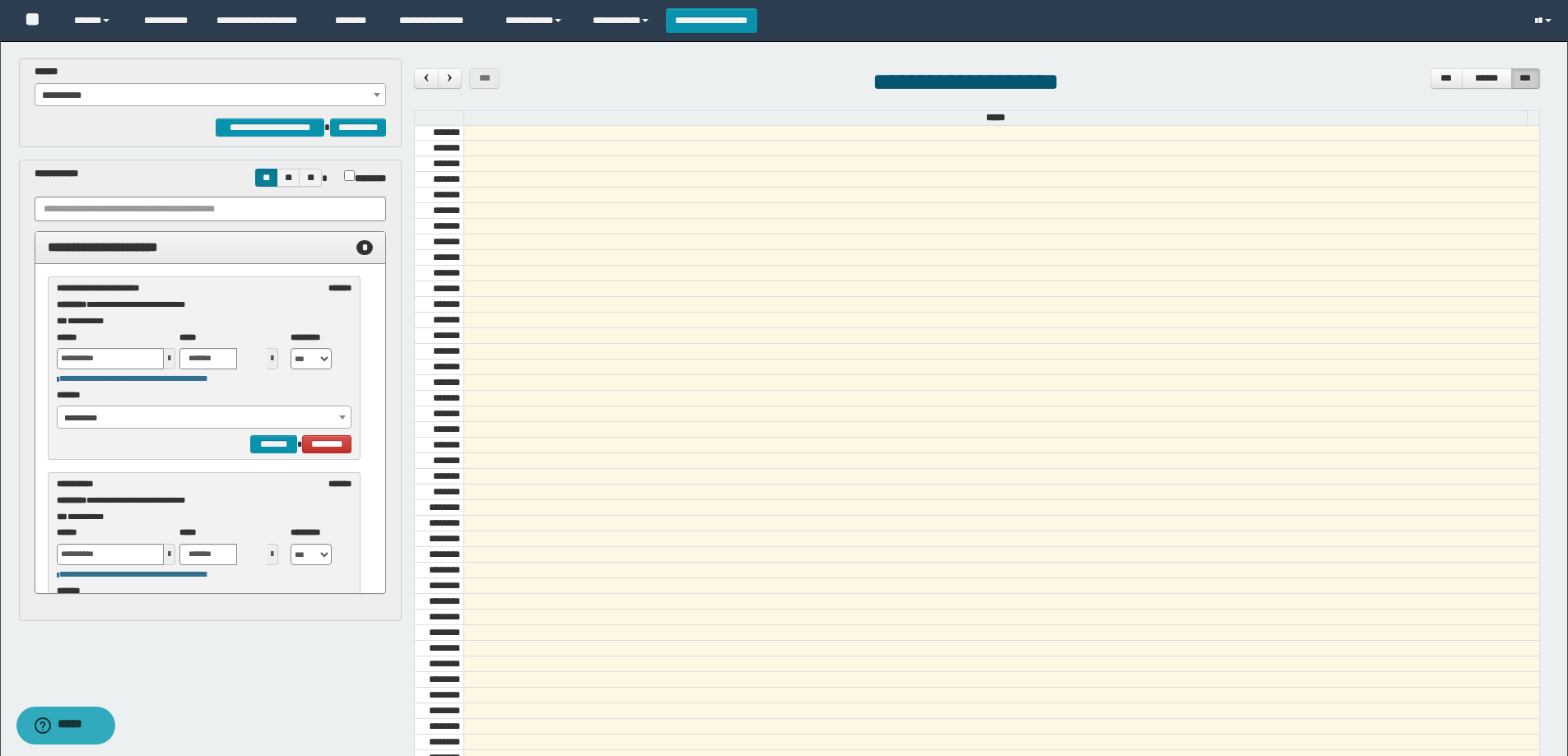 click on "**********" at bounding box center (204, 418) 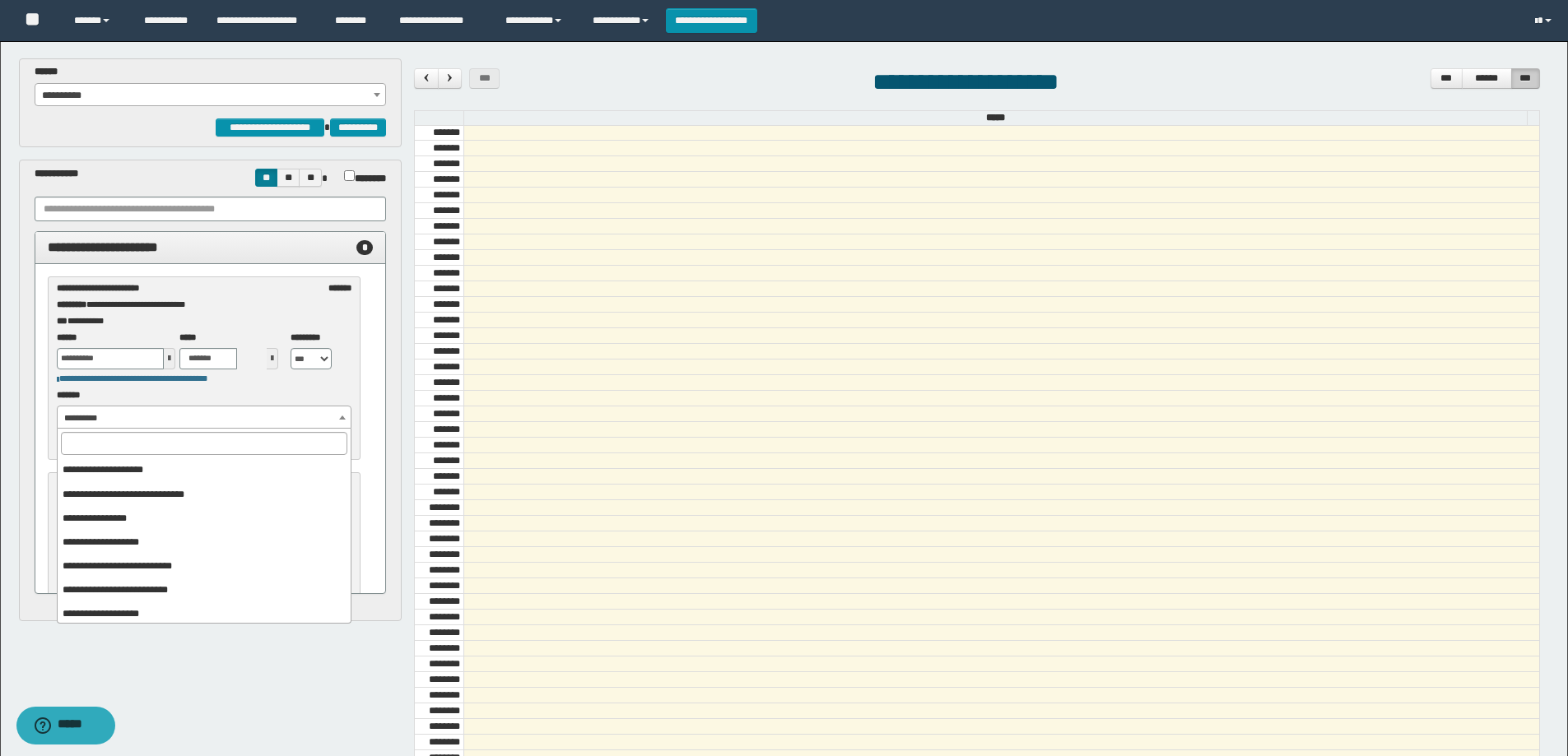 scroll, scrollTop: 146, scrollLeft: 0, axis: vertical 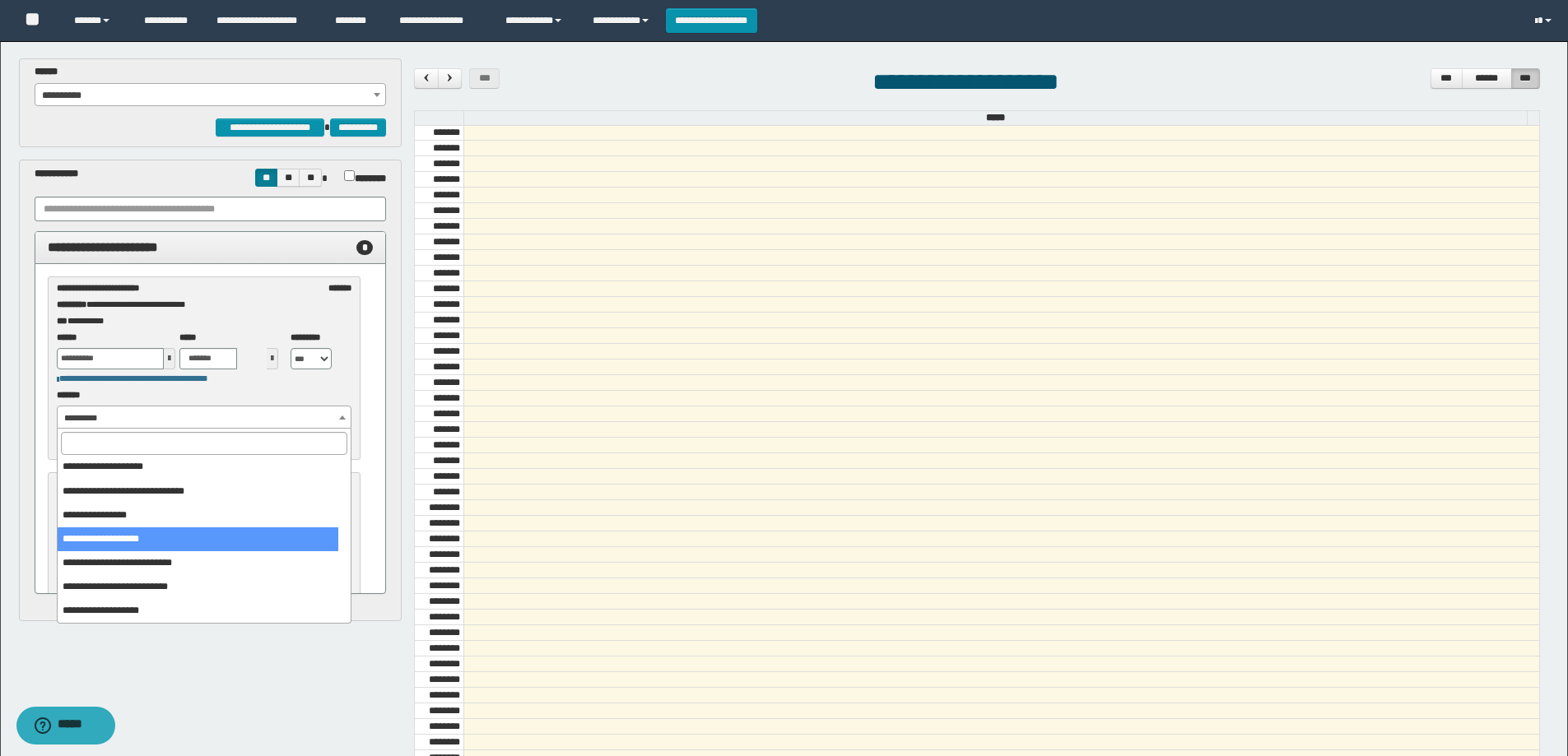select on "******" 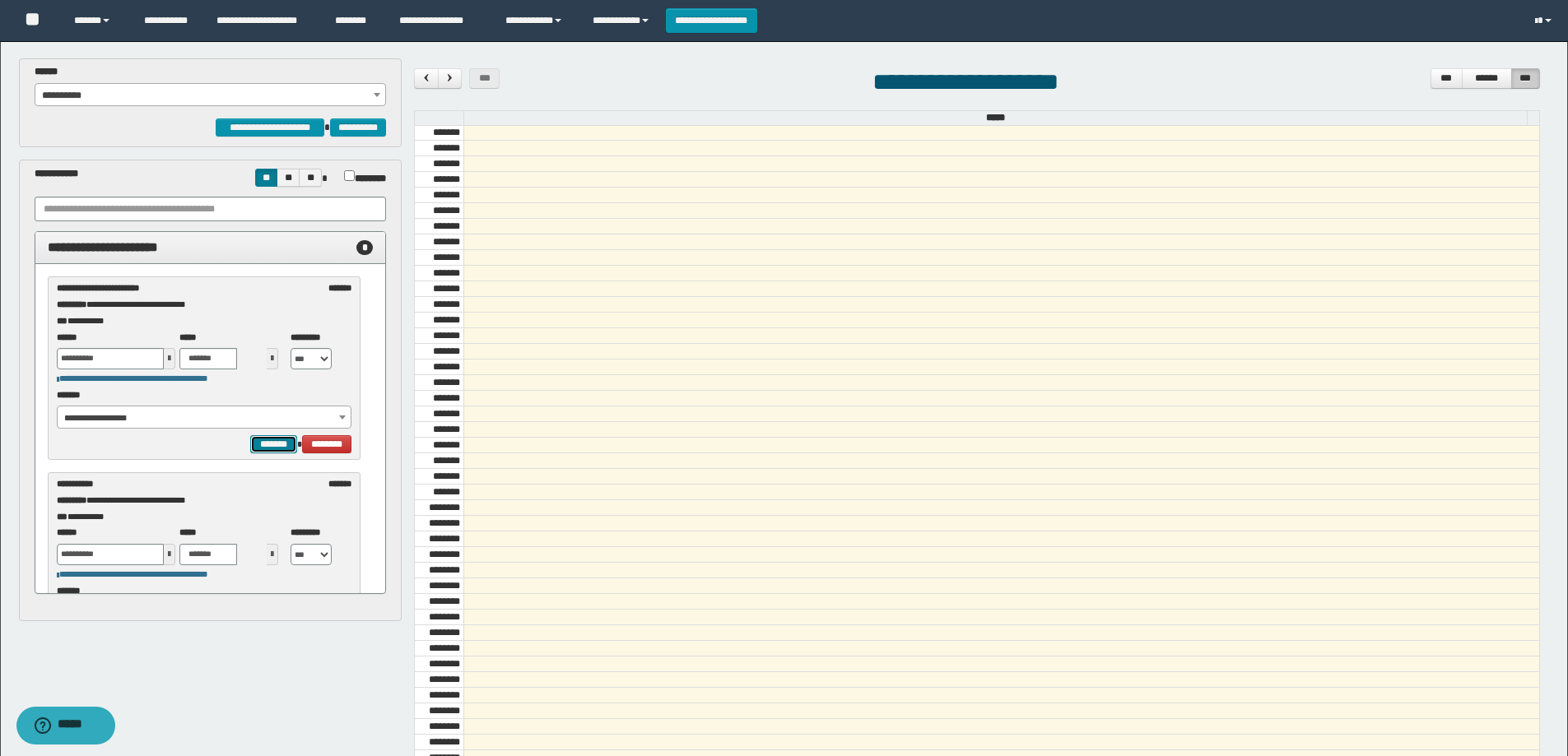 click on "*******" at bounding box center (273, 444) 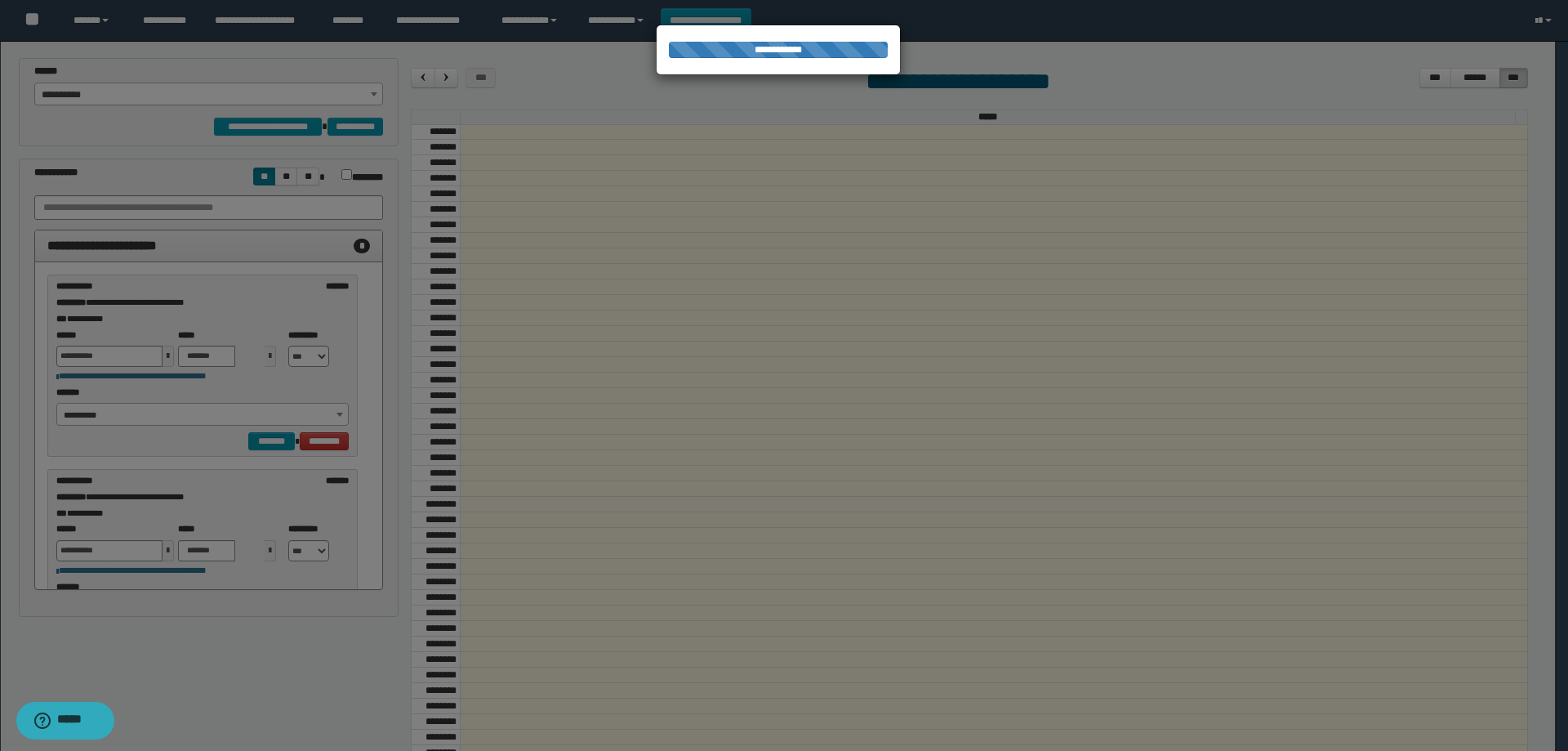 select on "******" 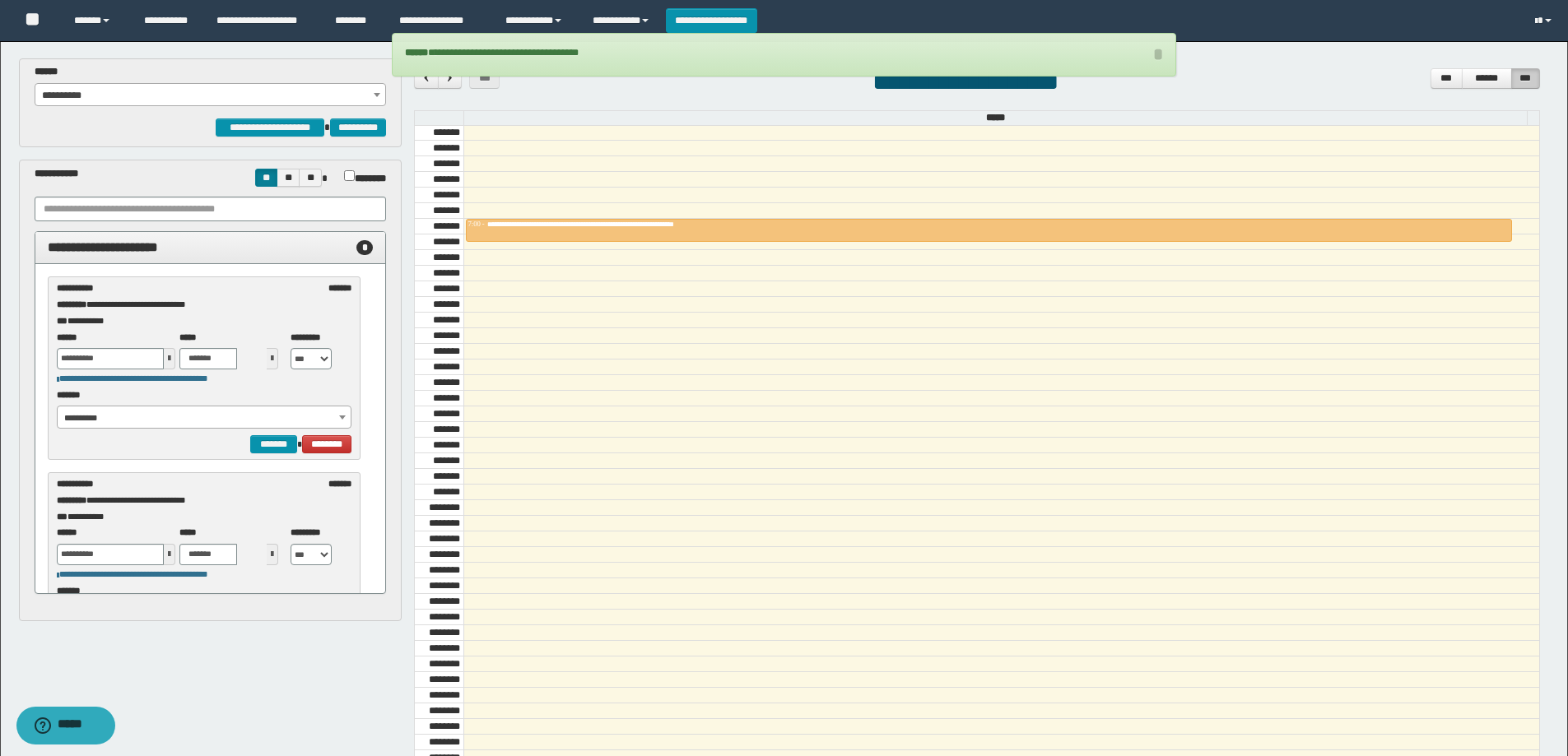 click on "**********" at bounding box center (204, 418) 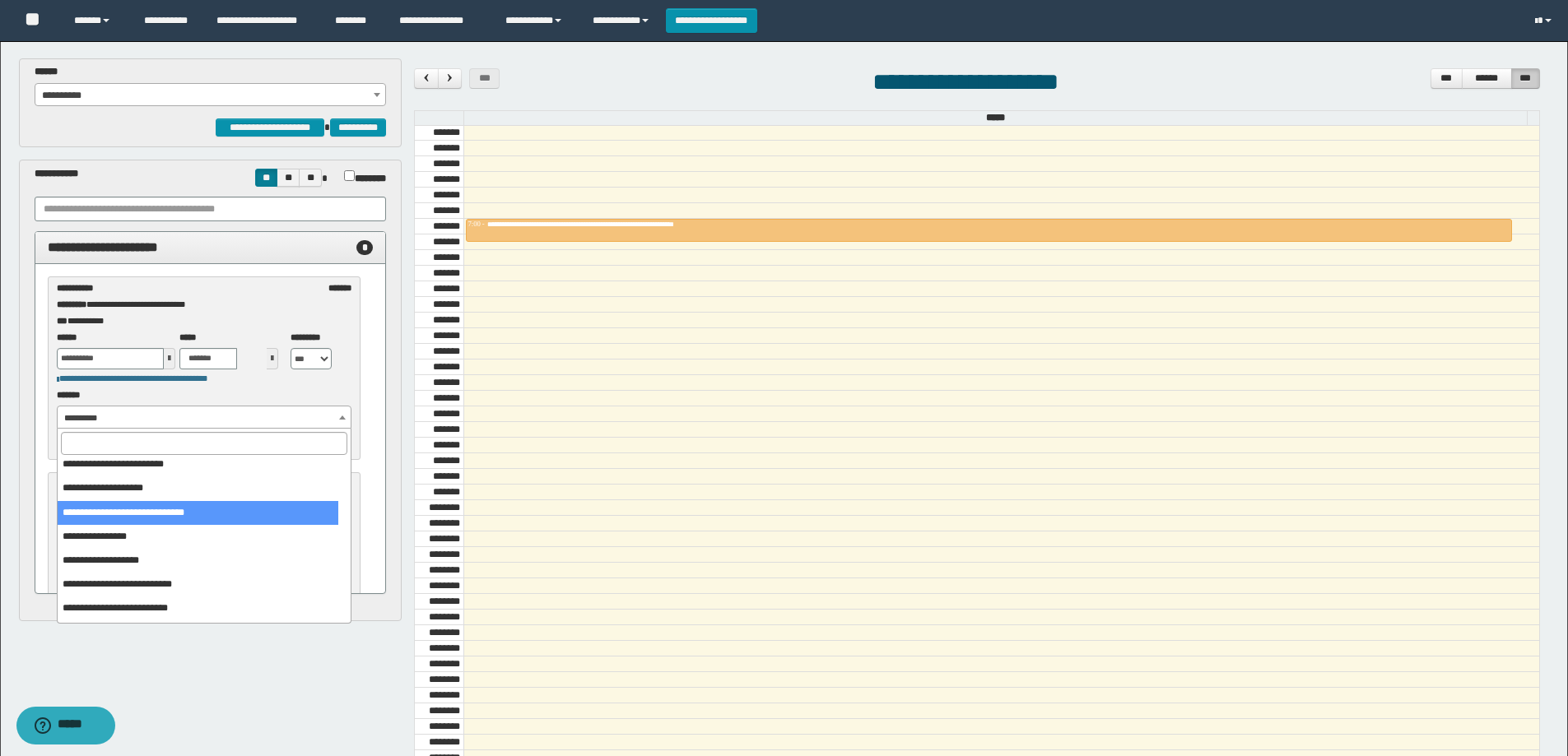 scroll, scrollTop: 146, scrollLeft: 0, axis: vertical 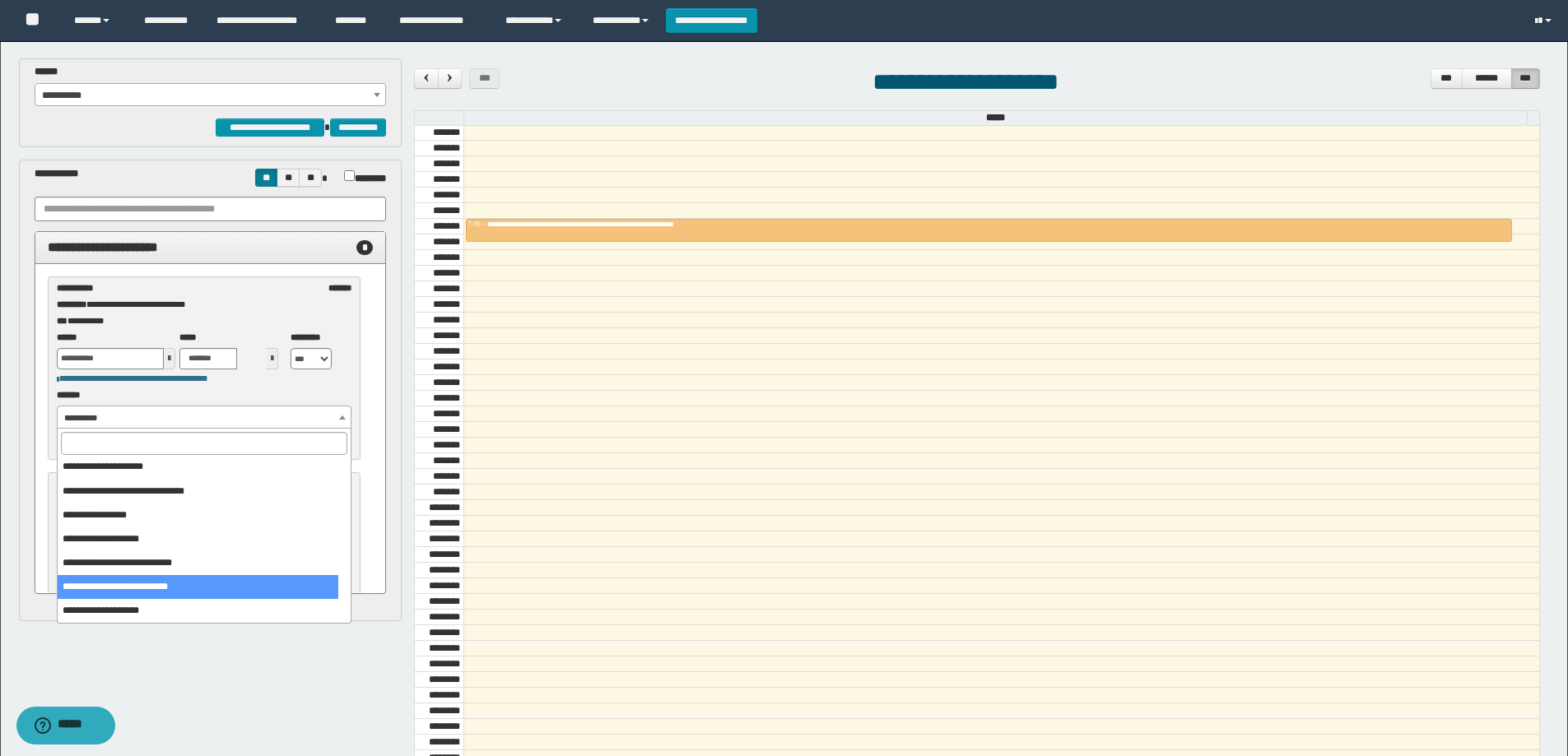 select on "******" 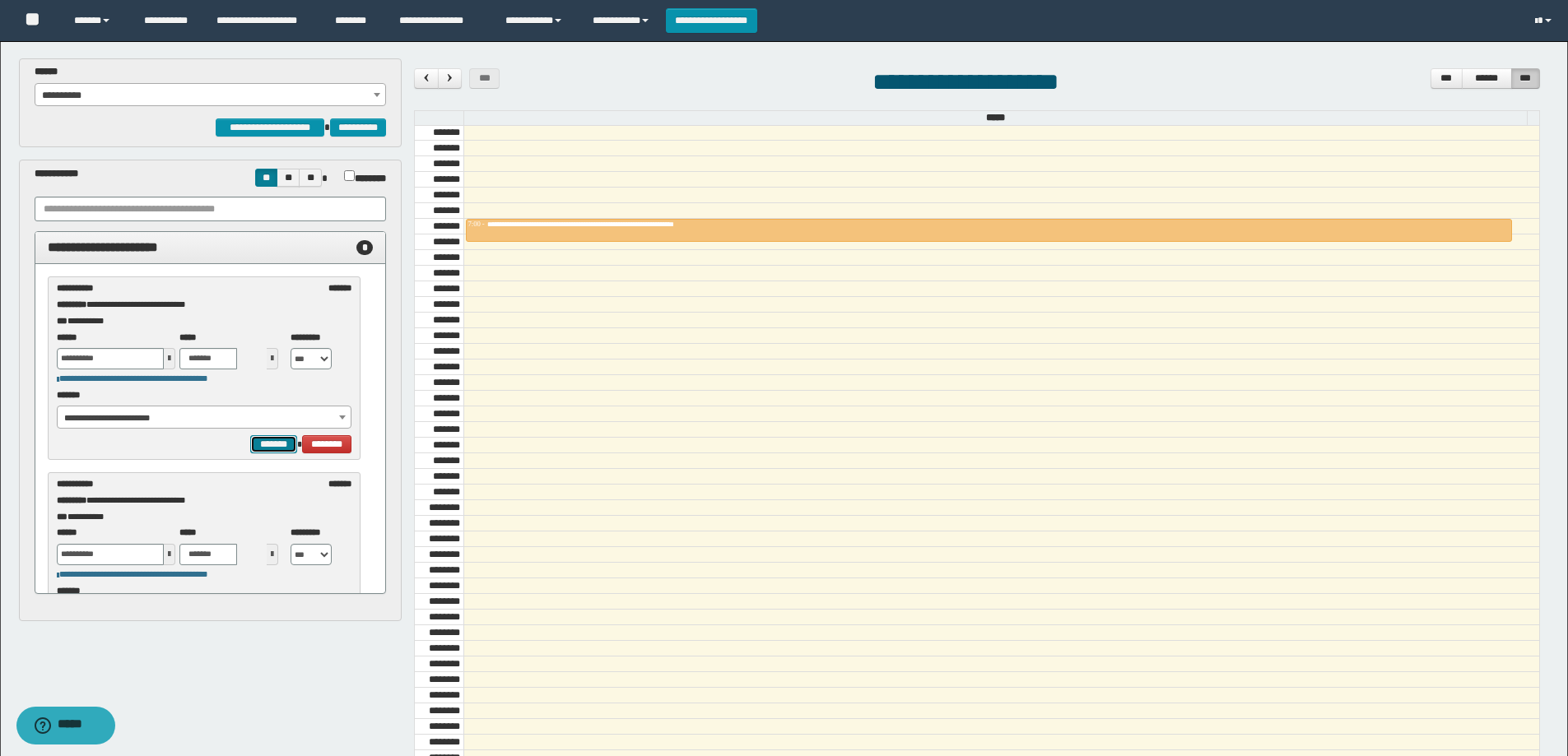click on "*******" at bounding box center [273, 444] 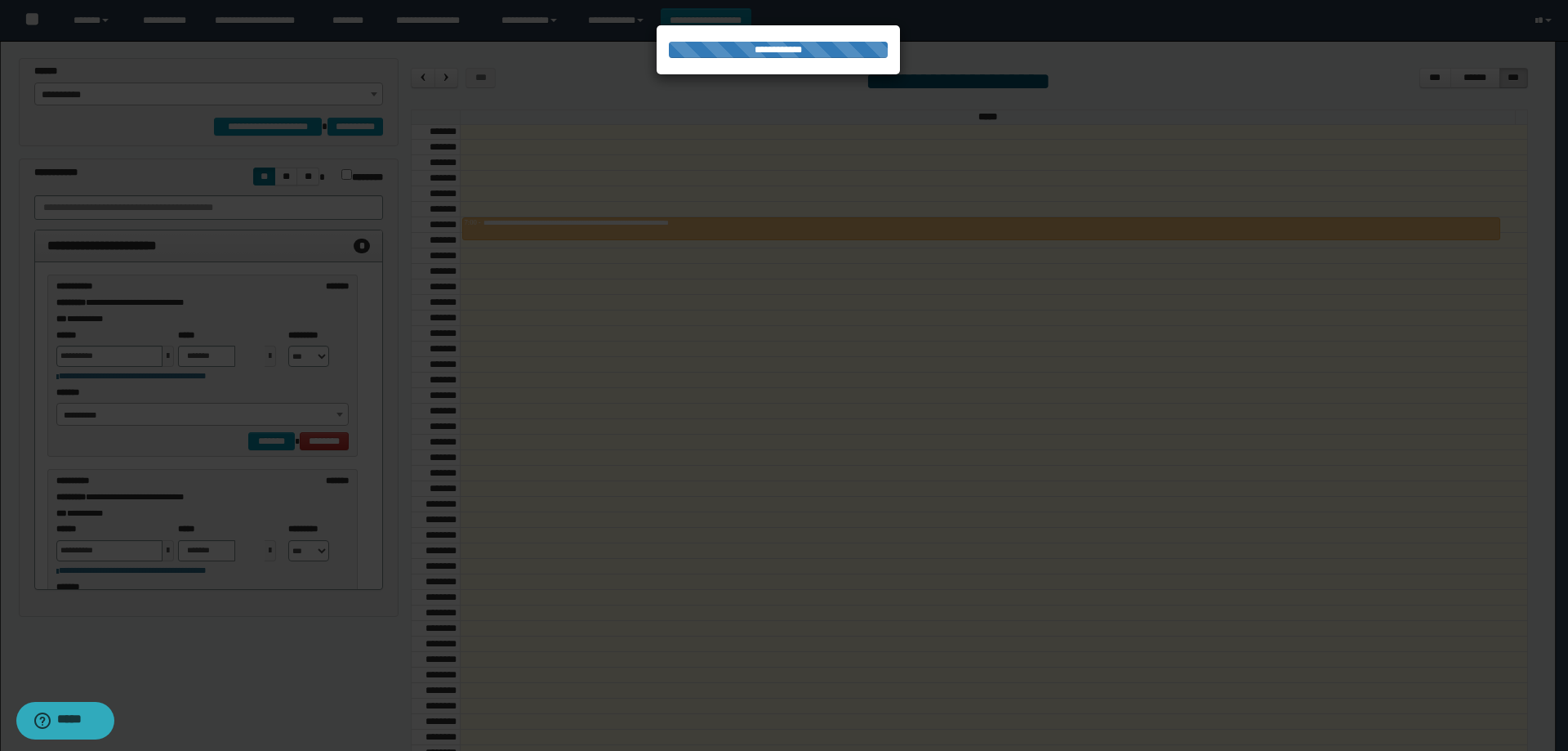 select on "******" 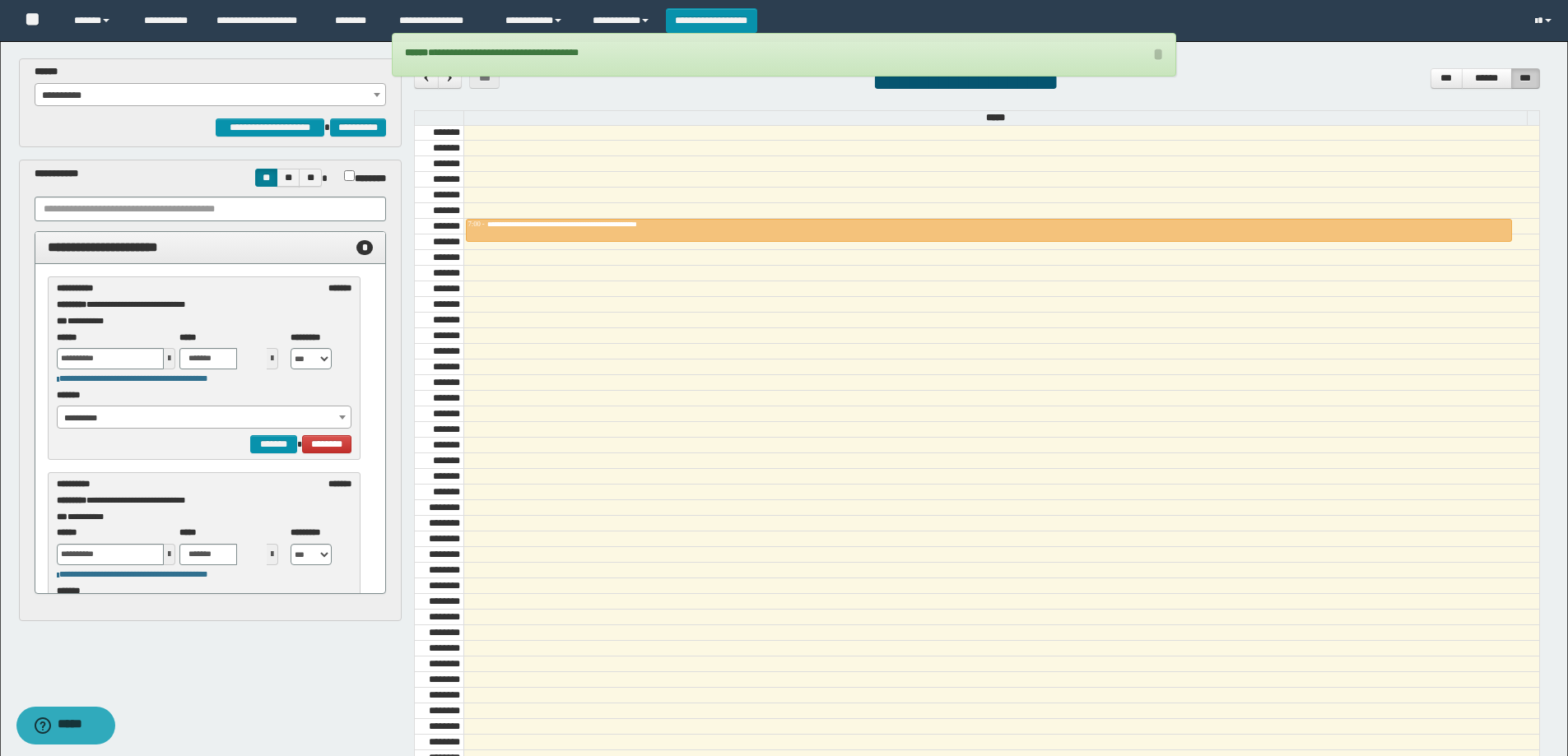 click on "**********" at bounding box center (204, 418) 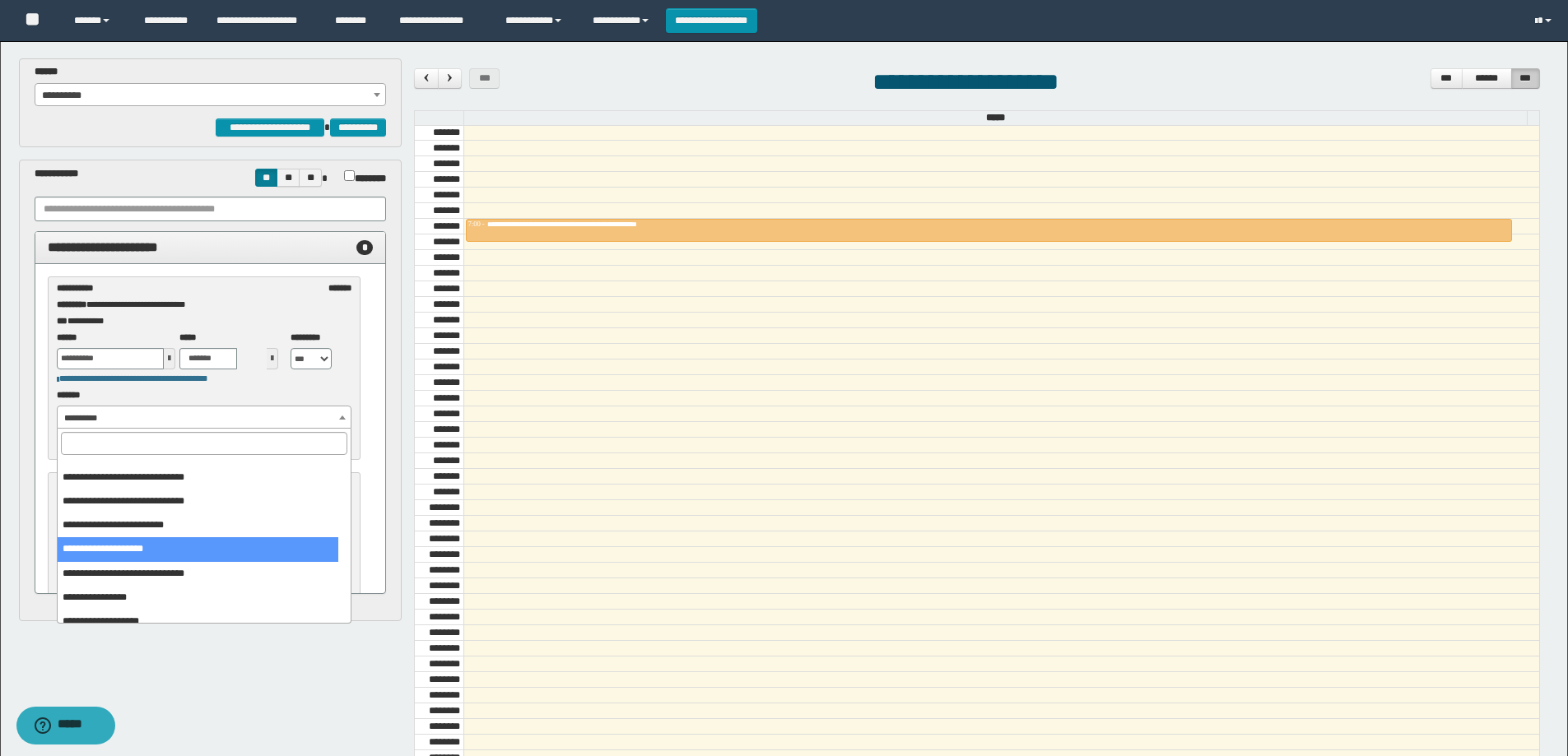 scroll, scrollTop: 0, scrollLeft: 0, axis: both 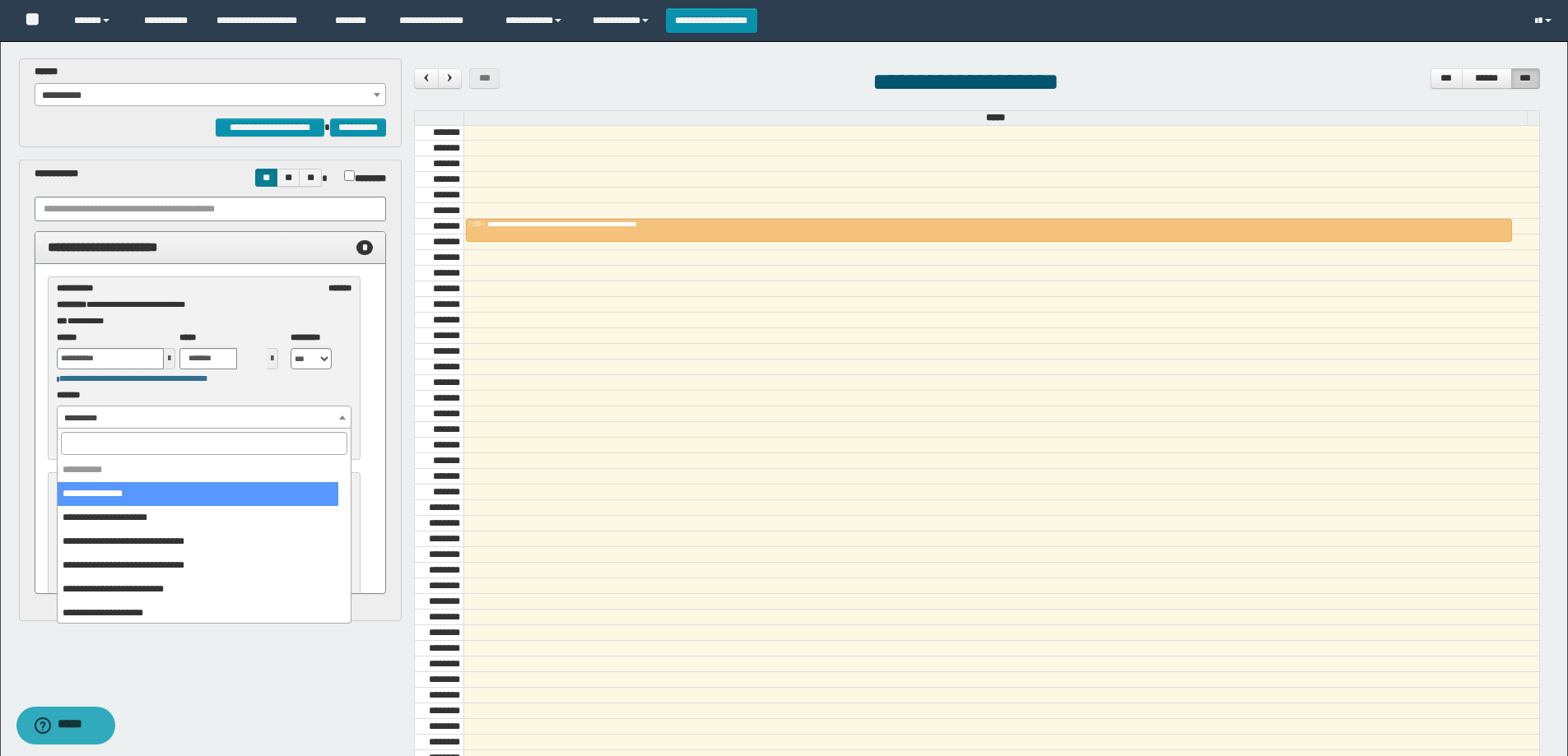 select on "******" 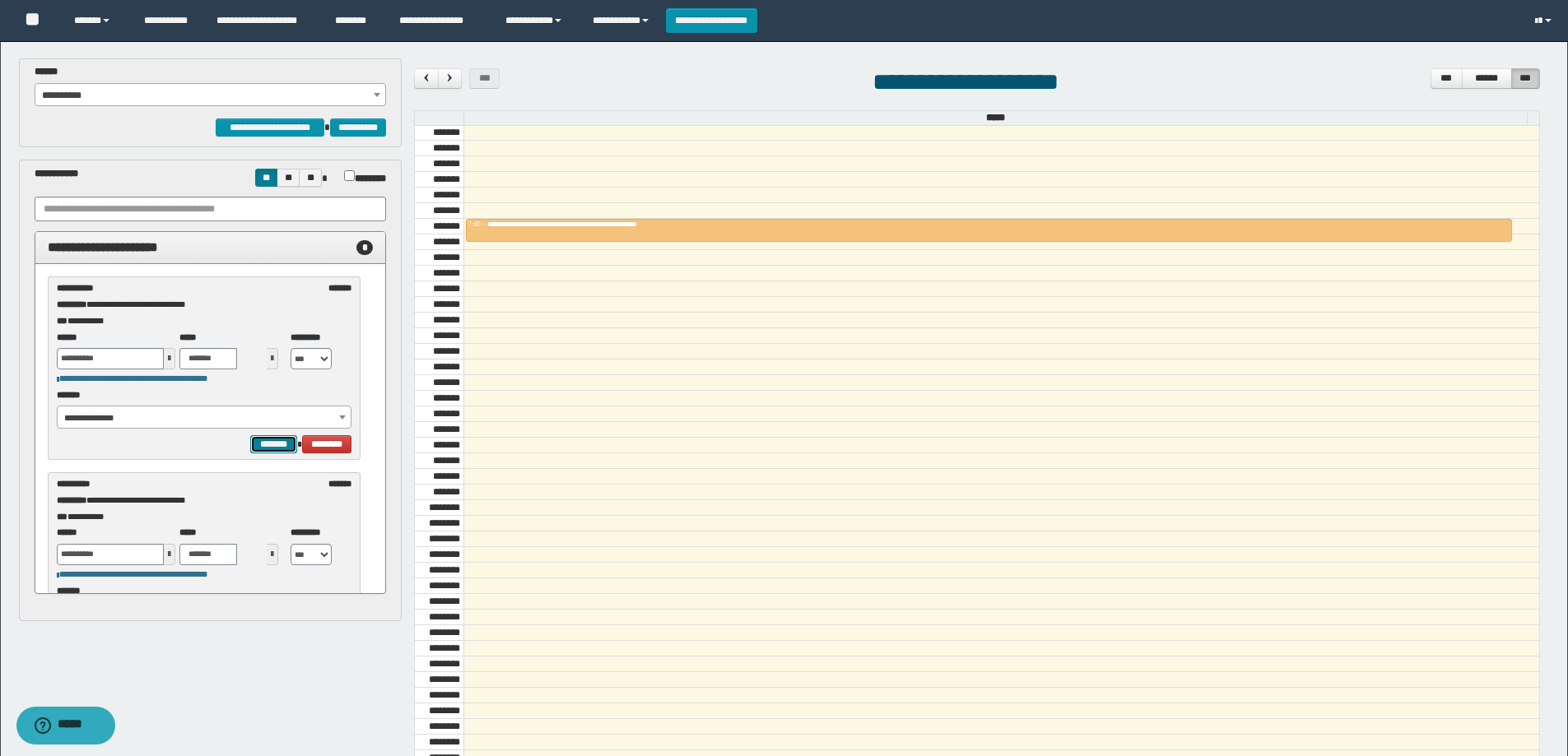 click on "*******" at bounding box center [273, 444] 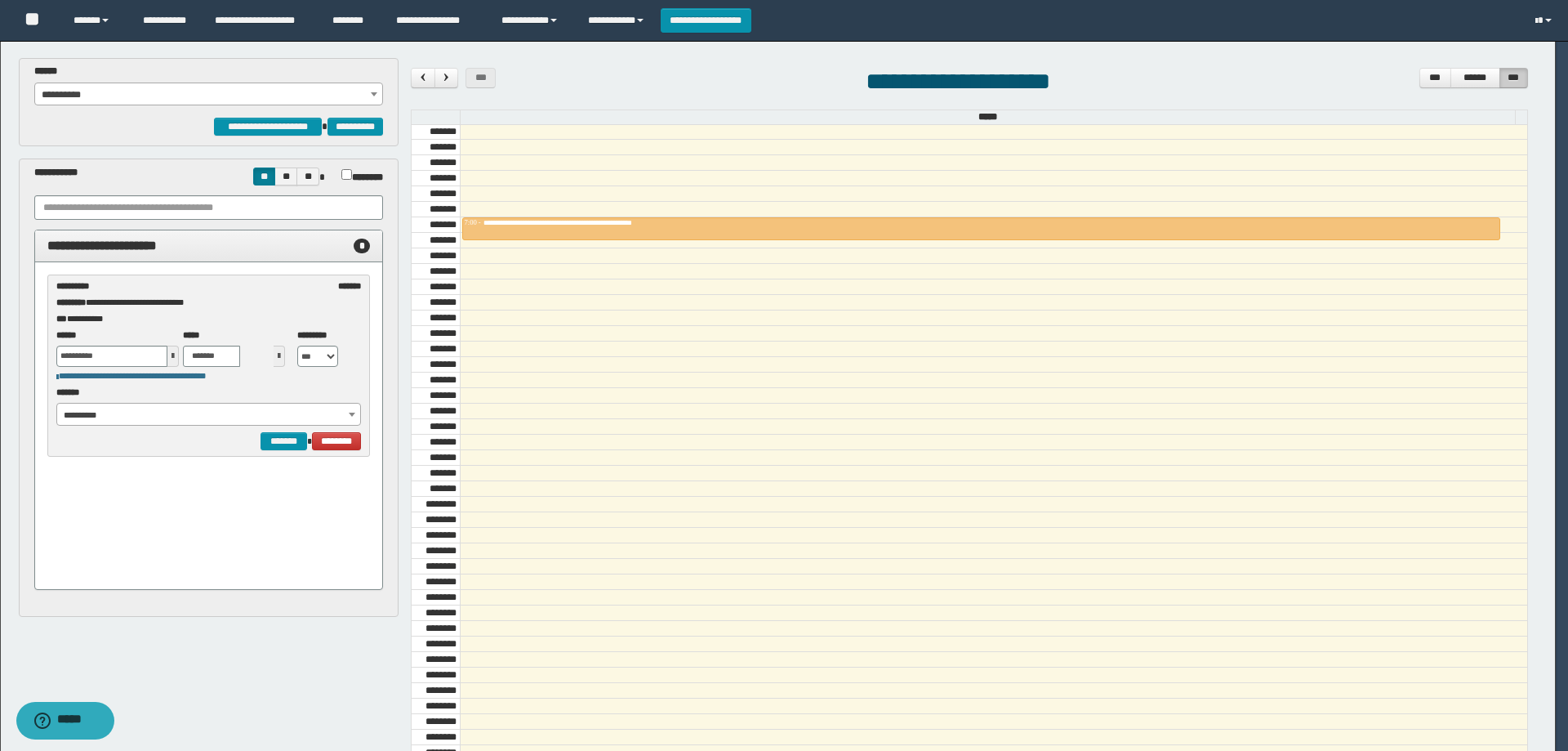 select on "******" 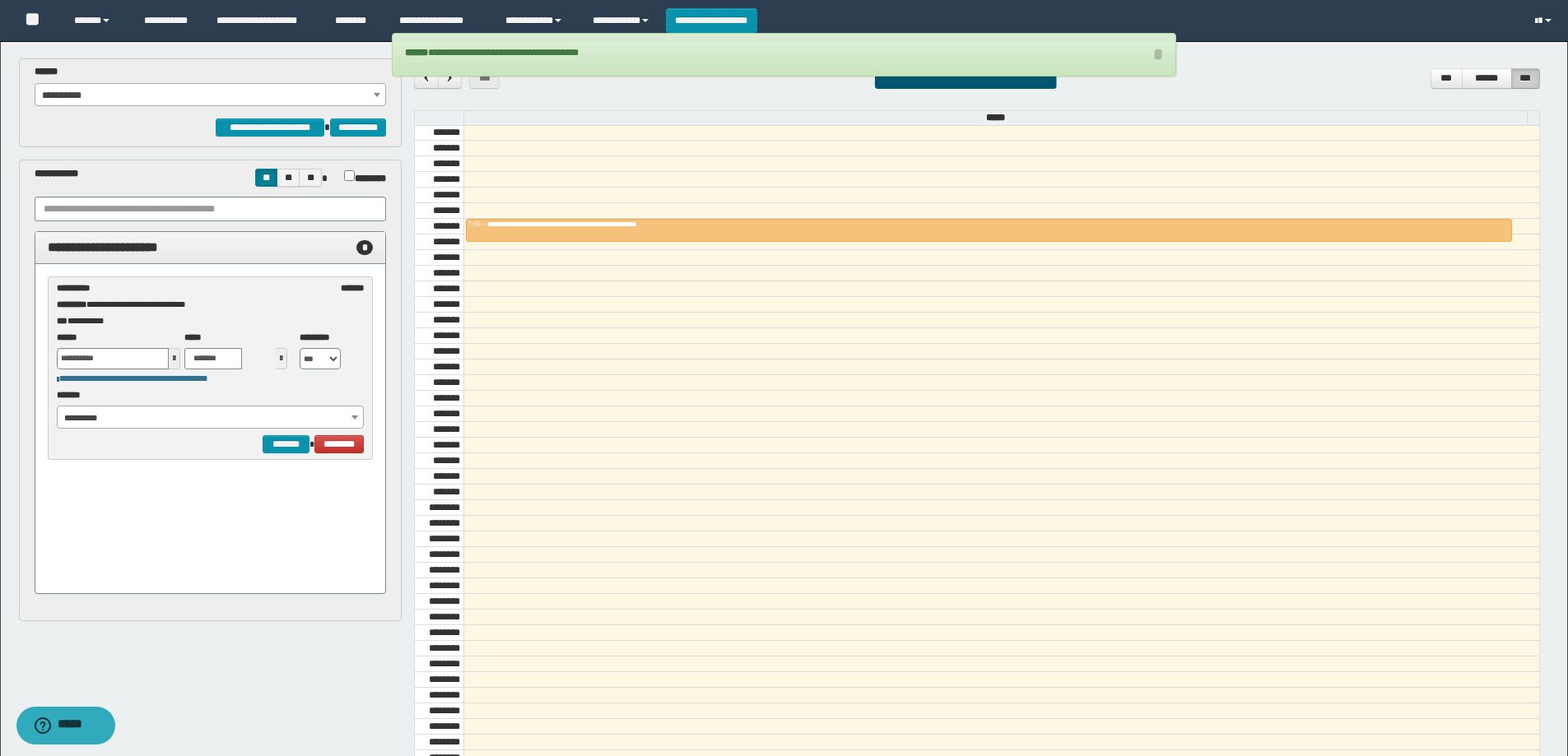 click on "**********" at bounding box center [211, 418] 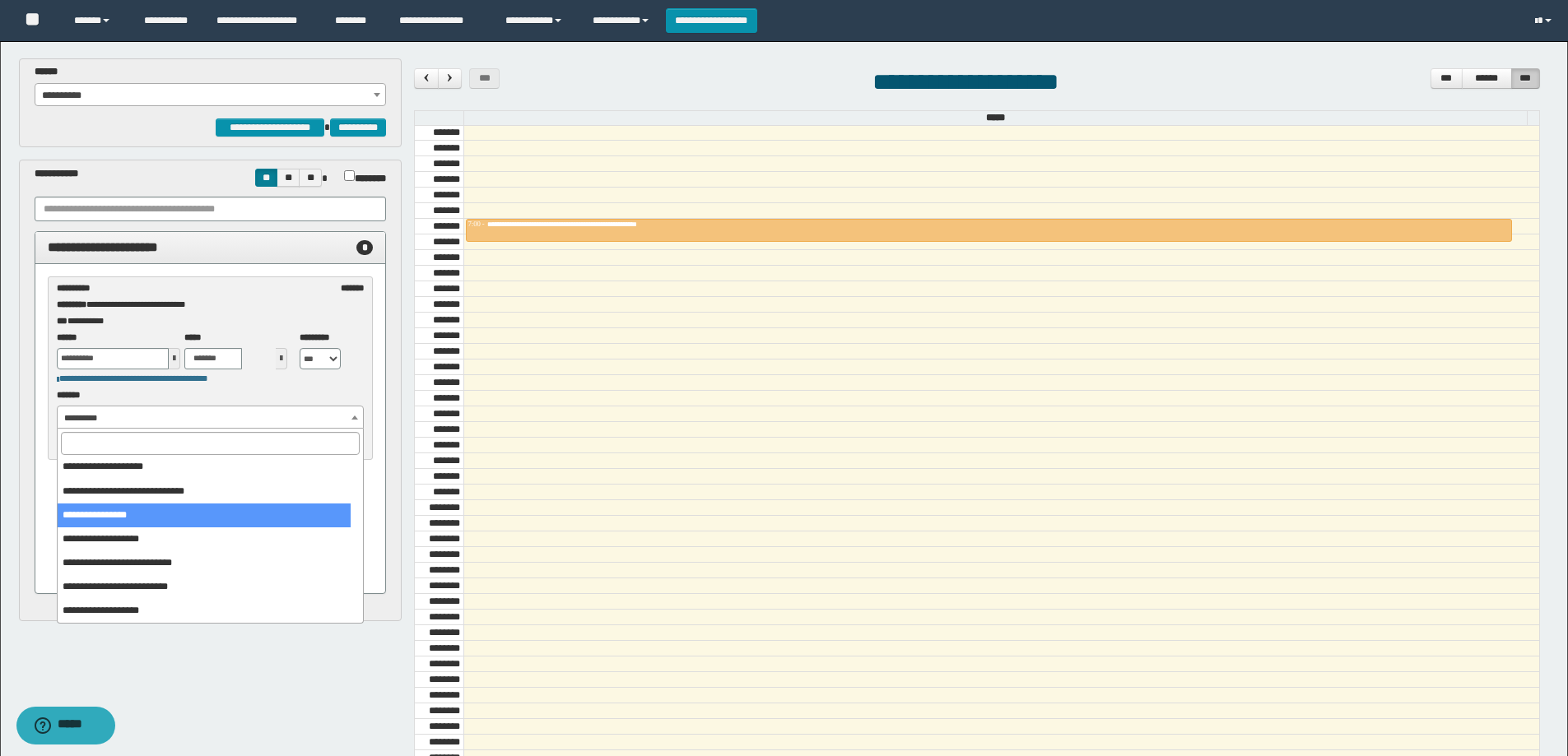 scroll, scrollTop: 147, scrollLeft: 0, axis: vertical 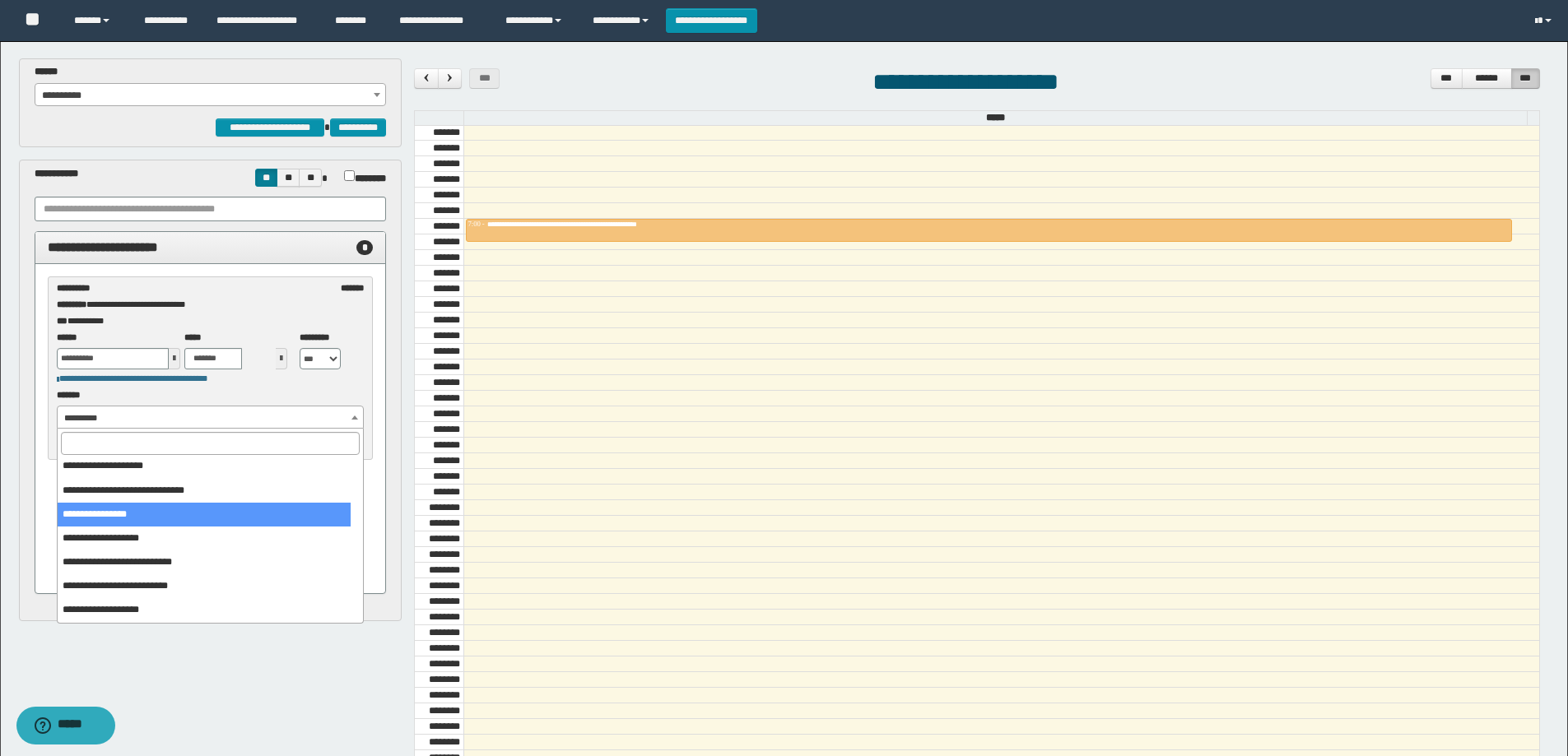 select on "******" 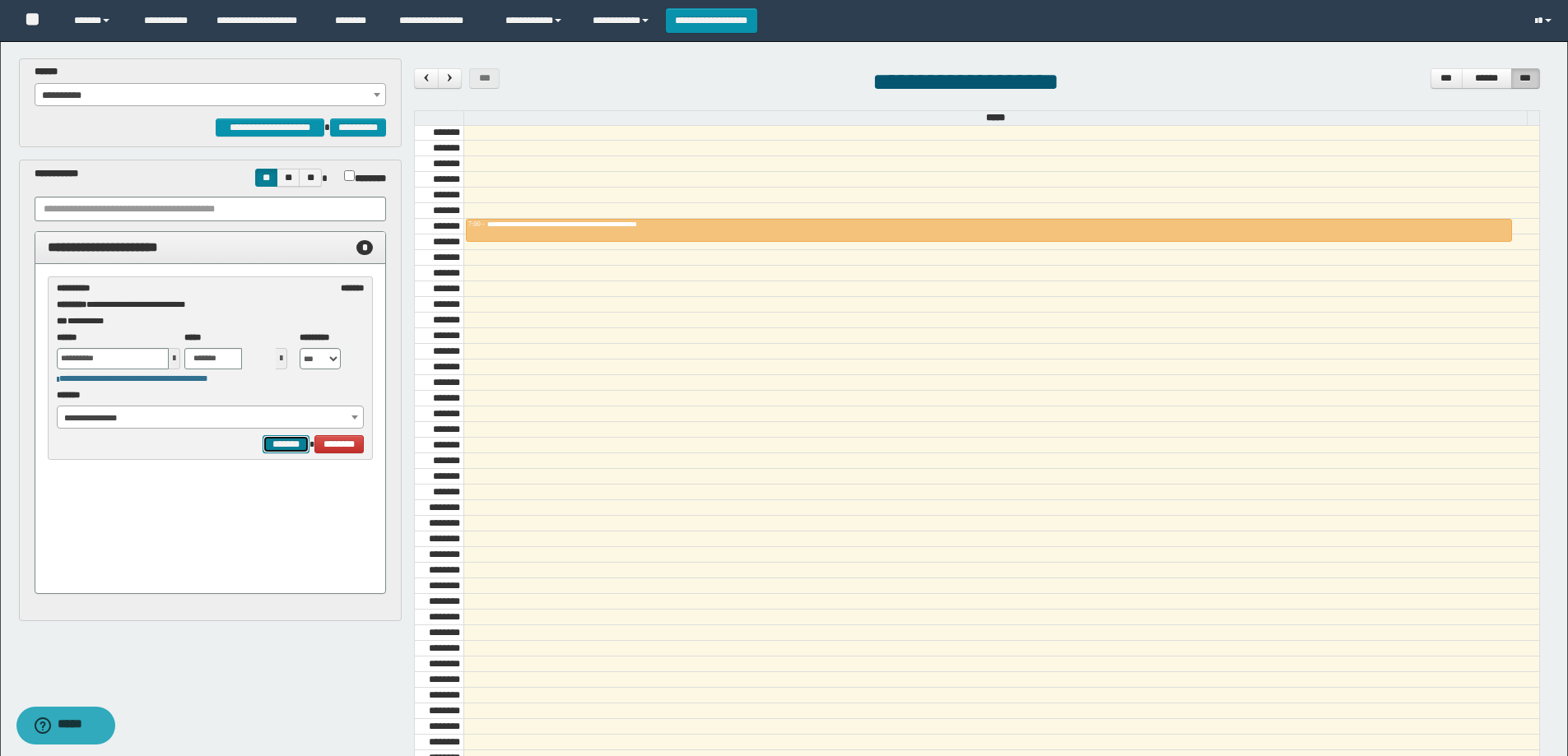 click on "*******" at bounding box center [286, 444] 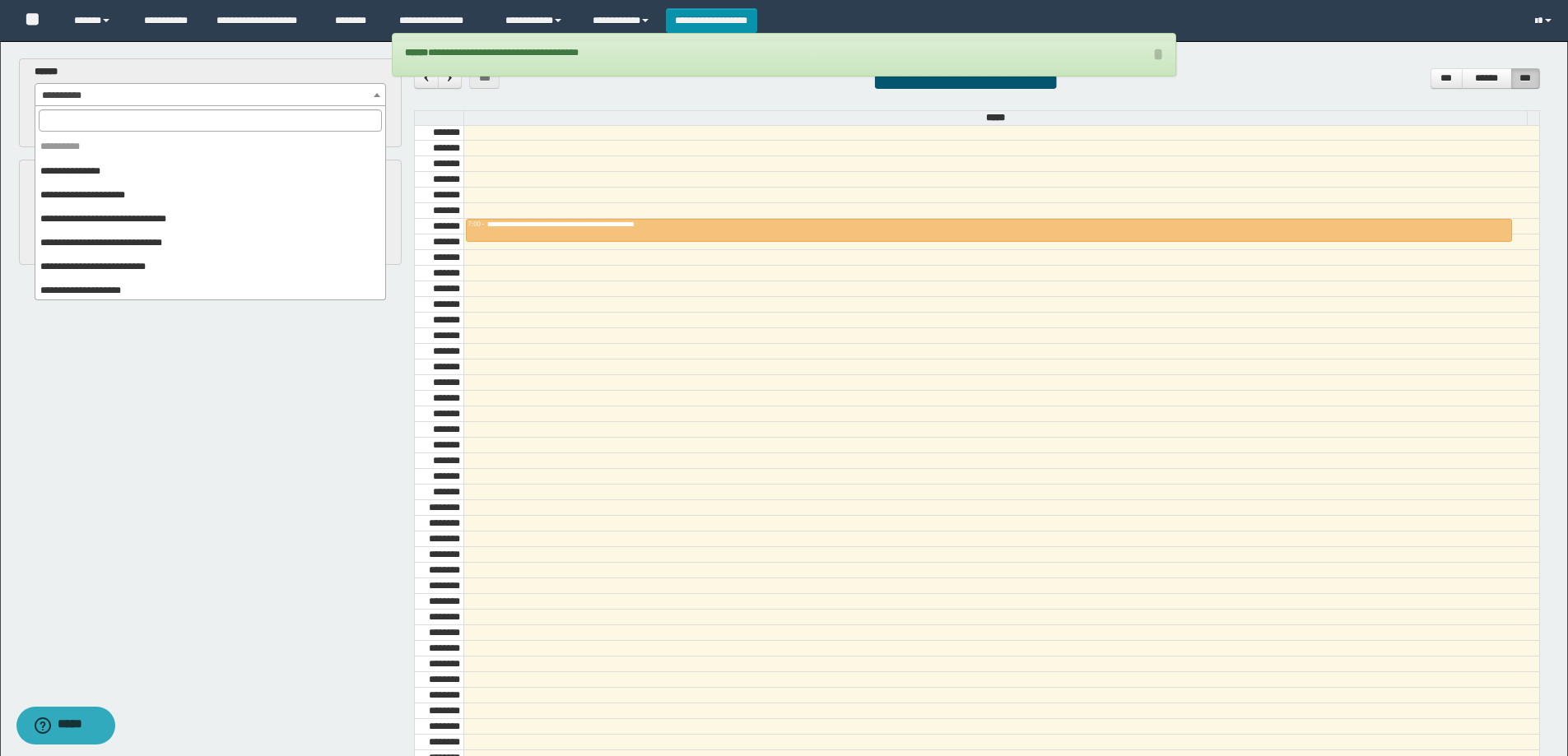 click on "**********" at bounding box center (211, 95) 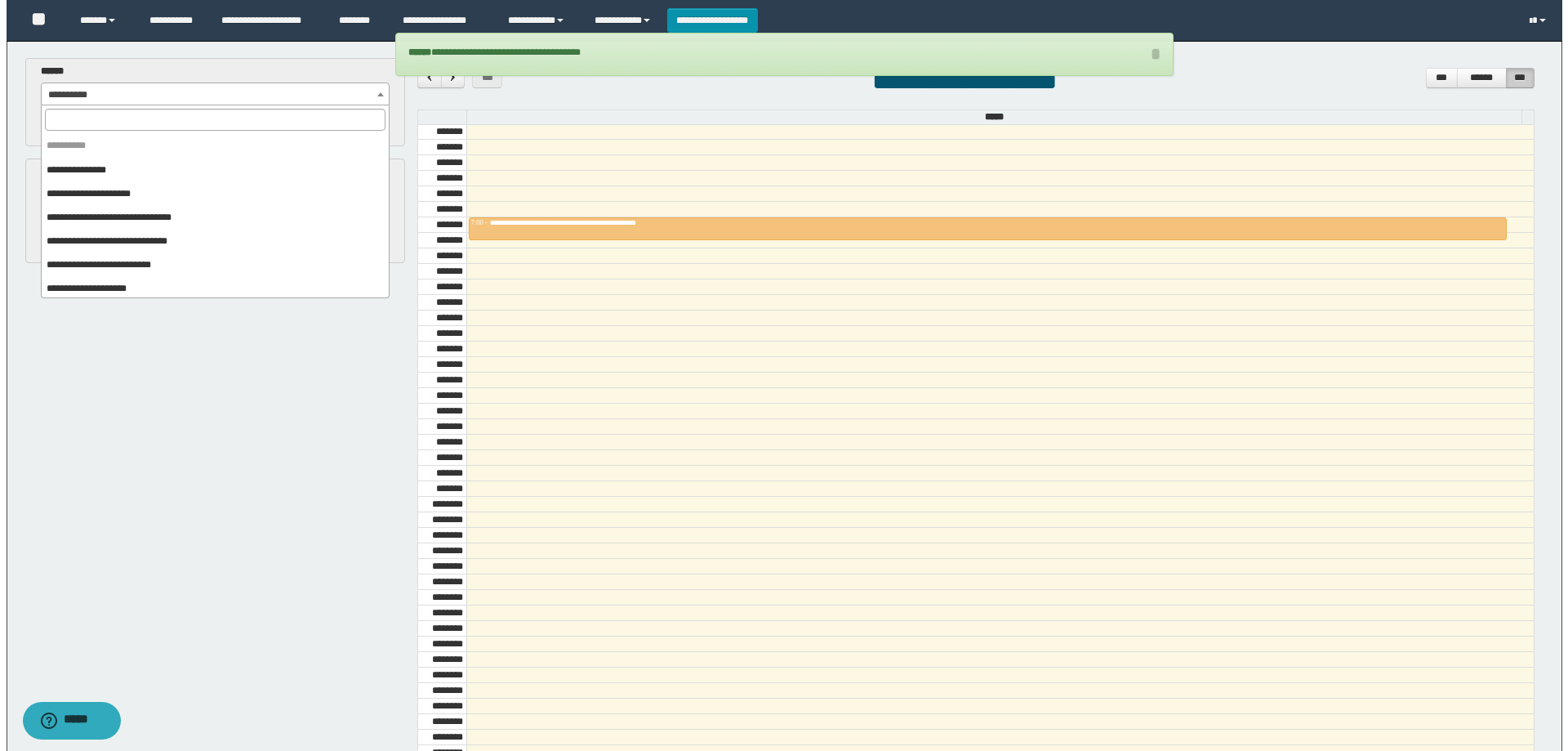 scroll, scrollTop: 143, scrollLeft: 0, axis: vertical 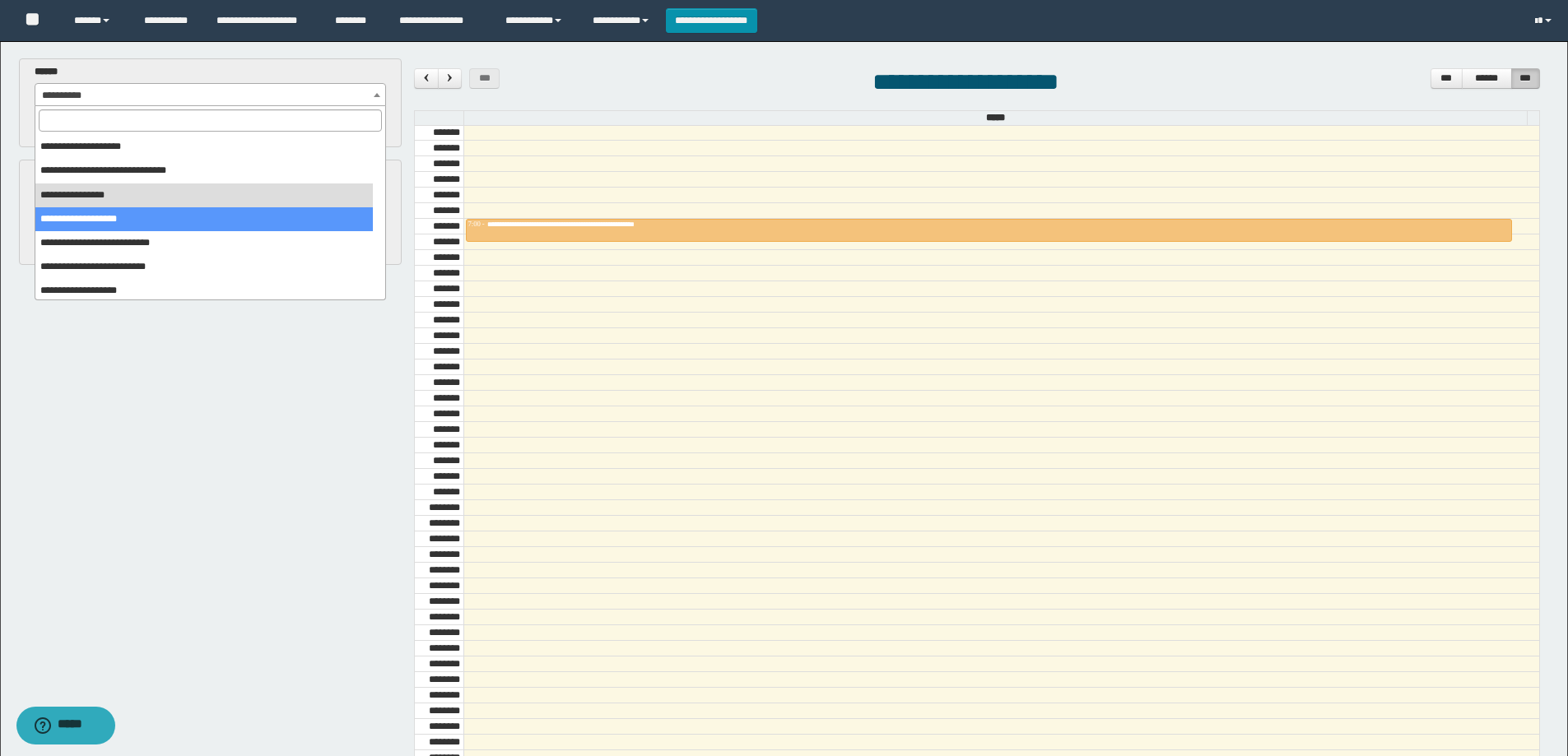select on "******" 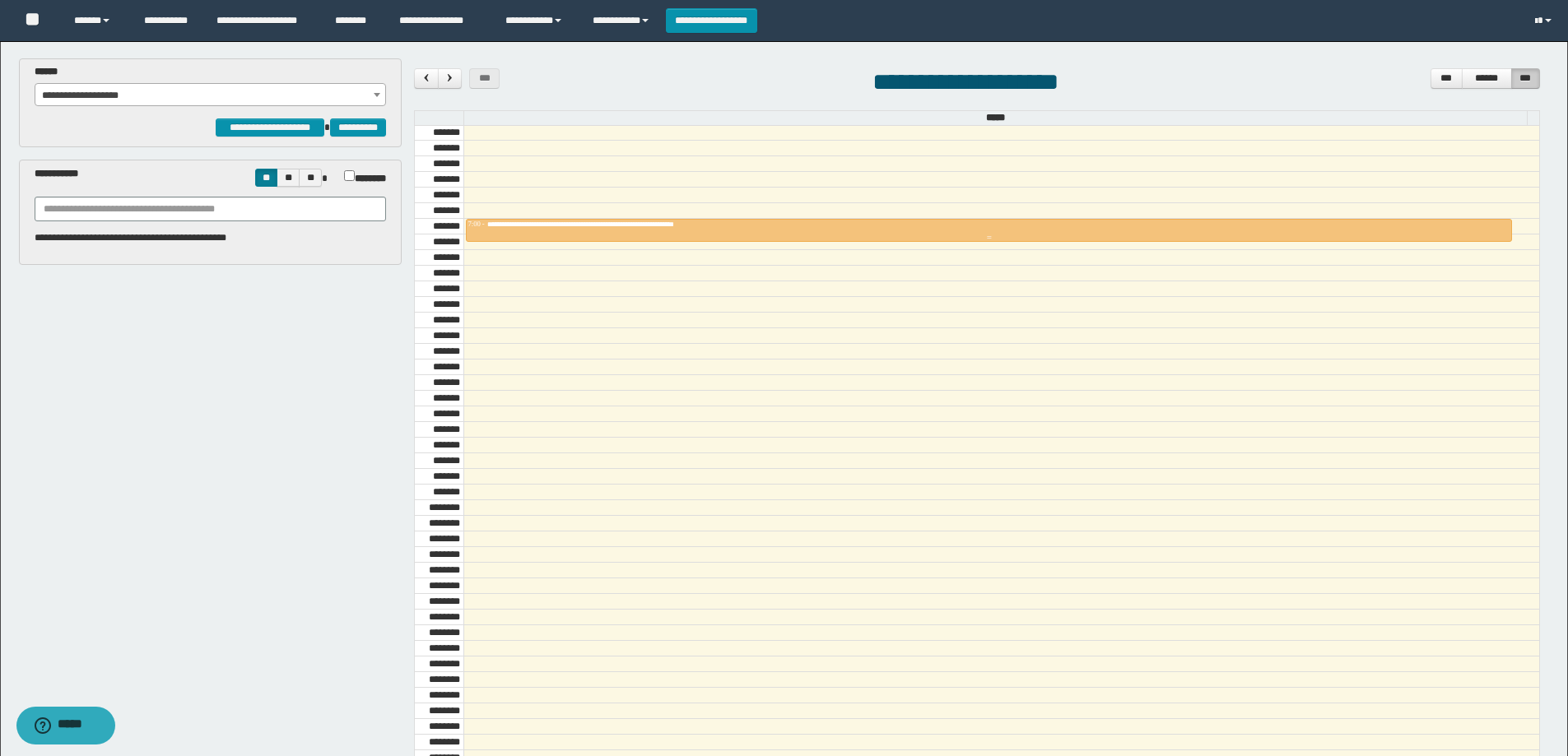 click at bounding box center (989, 238) 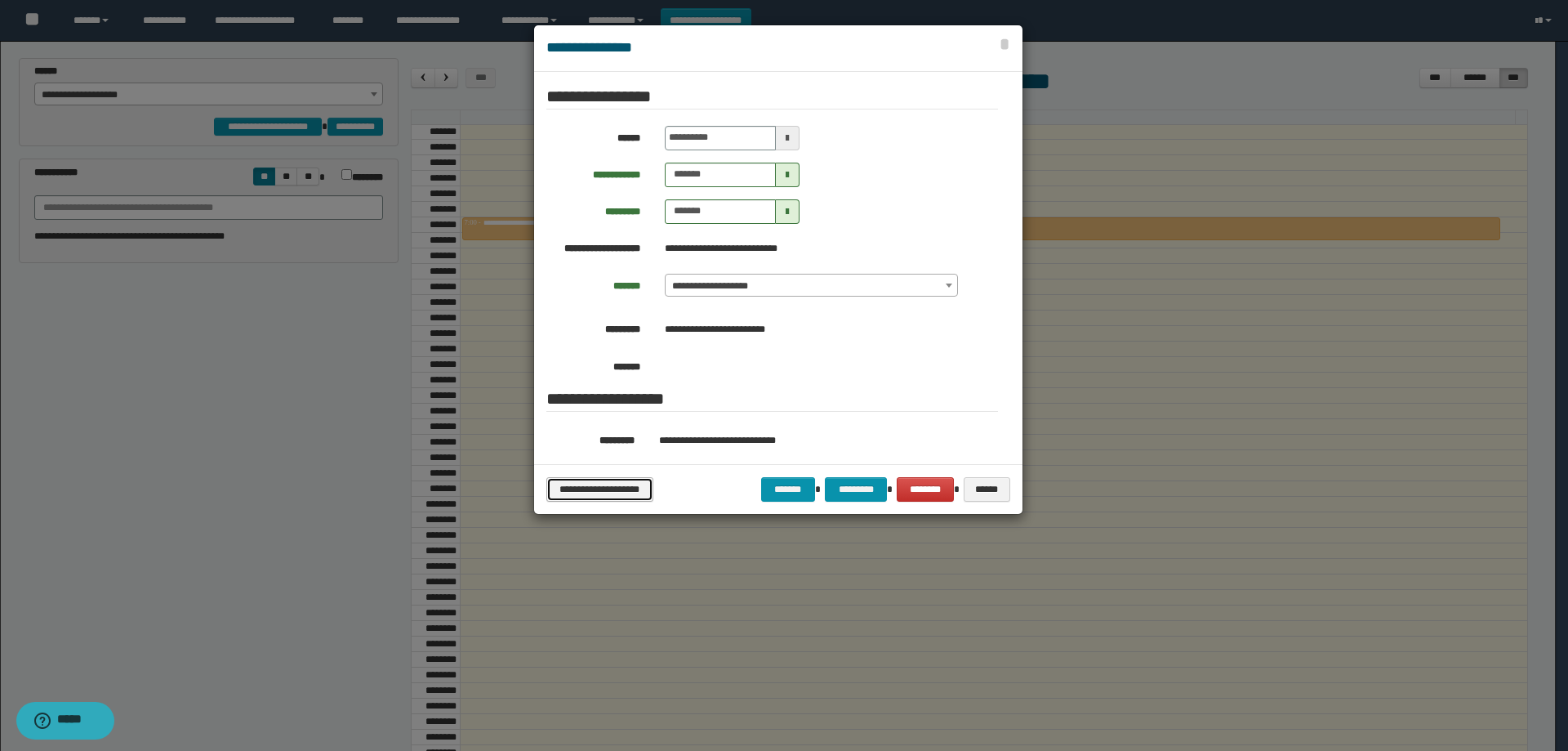 click on "**********" at bounding box center (599, 489) 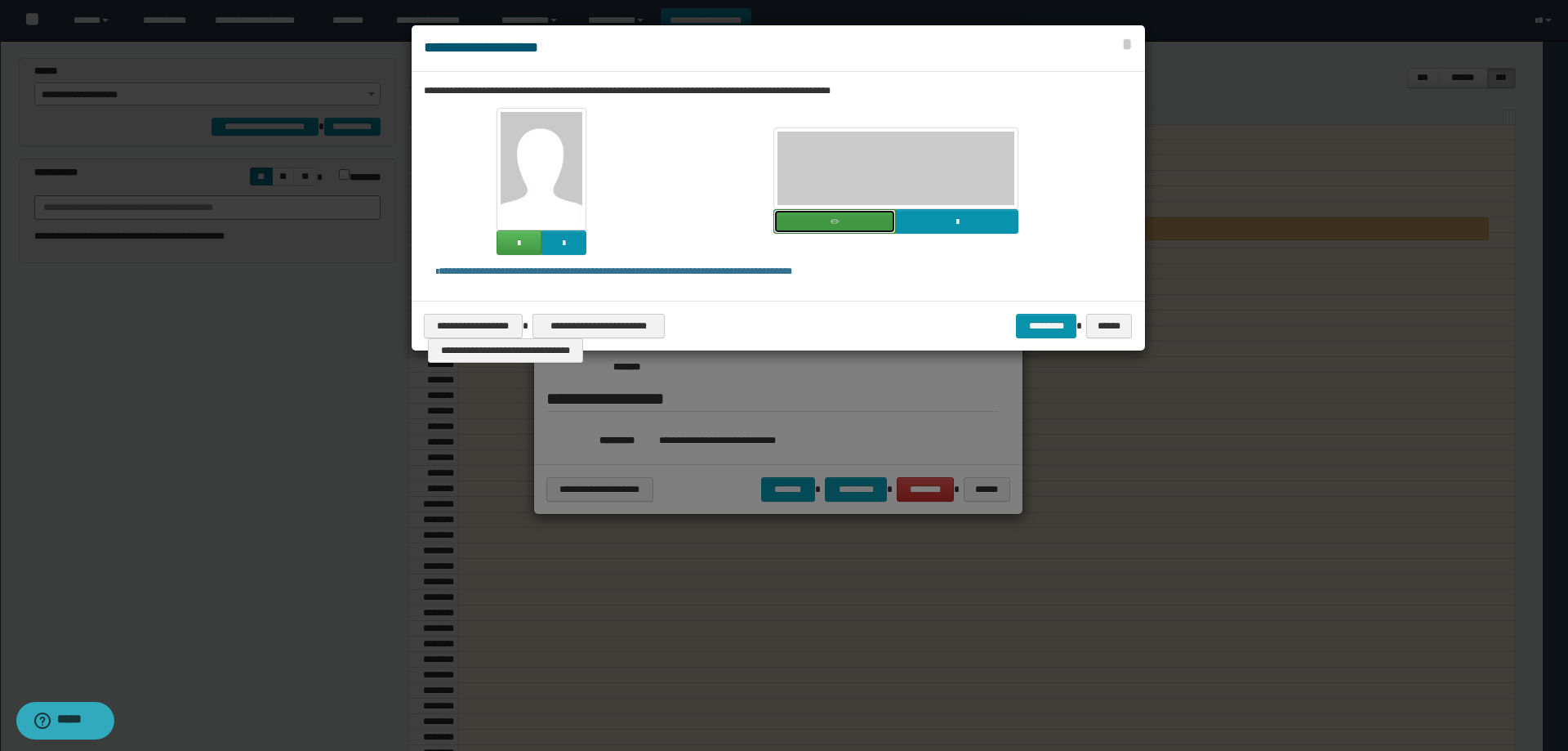 click at bounding box center (835, 221) 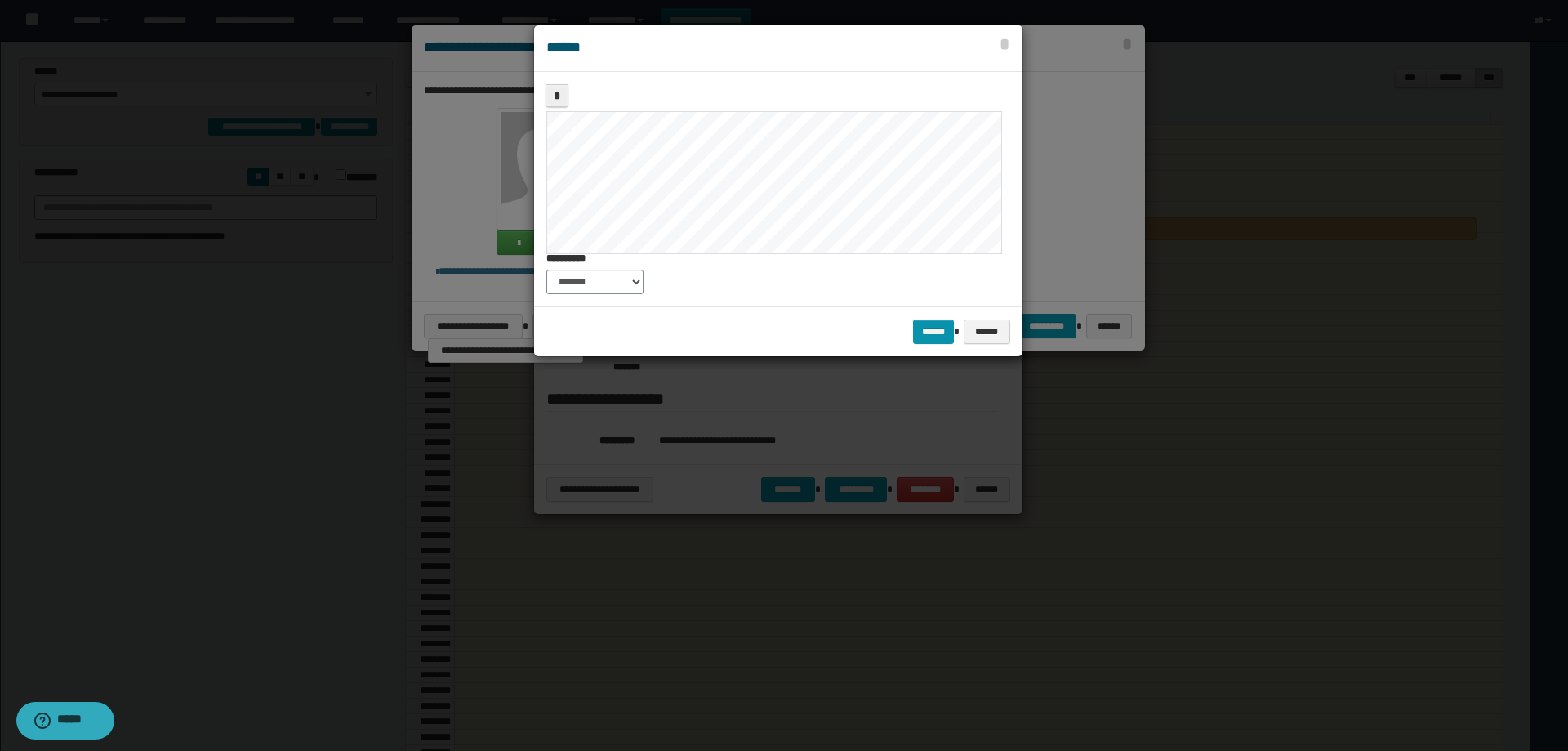 click on "**********" at bounding box center [778, 189] 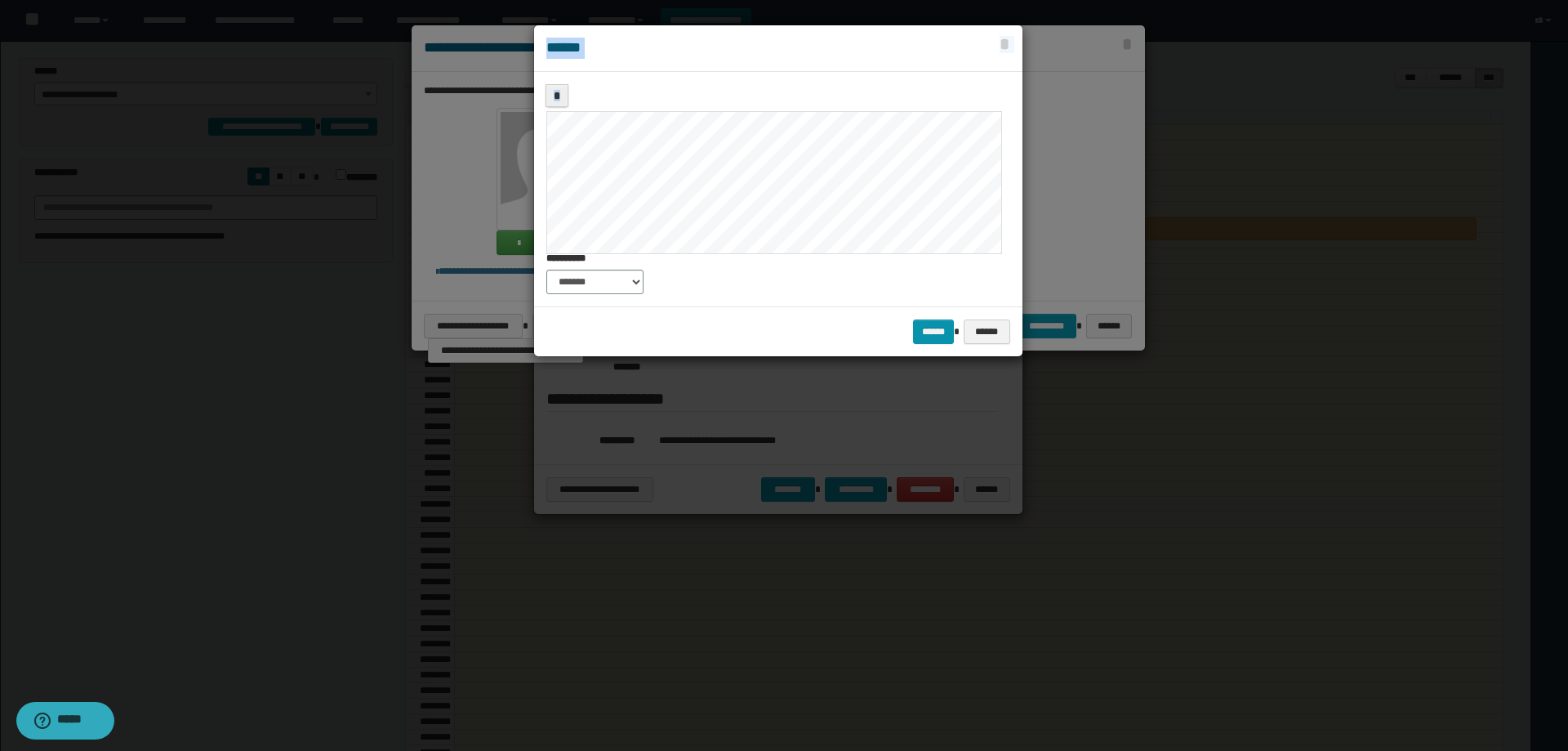click on "**********" at bounding box center [784, 375] 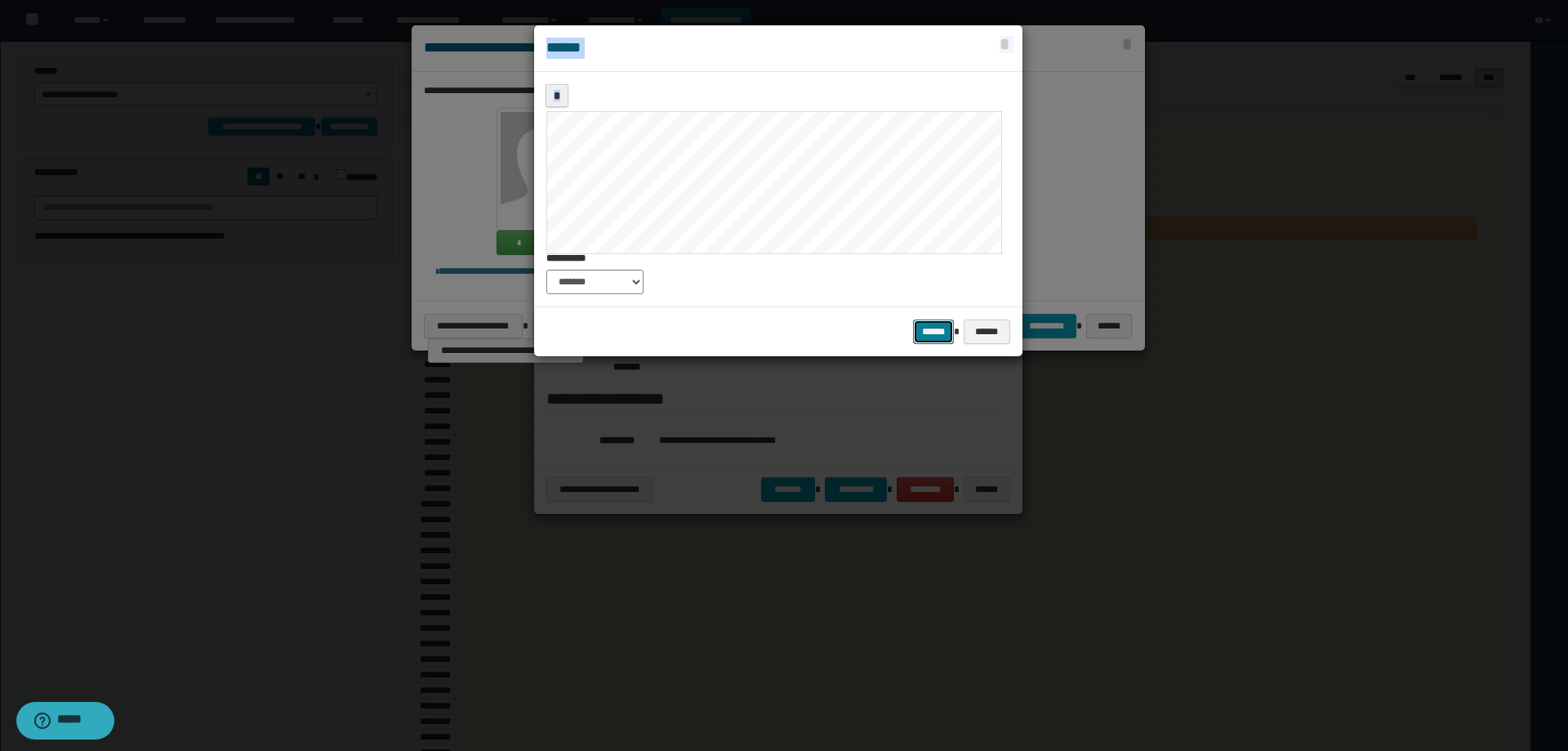 click on "******" at bounding box center [933, 332] 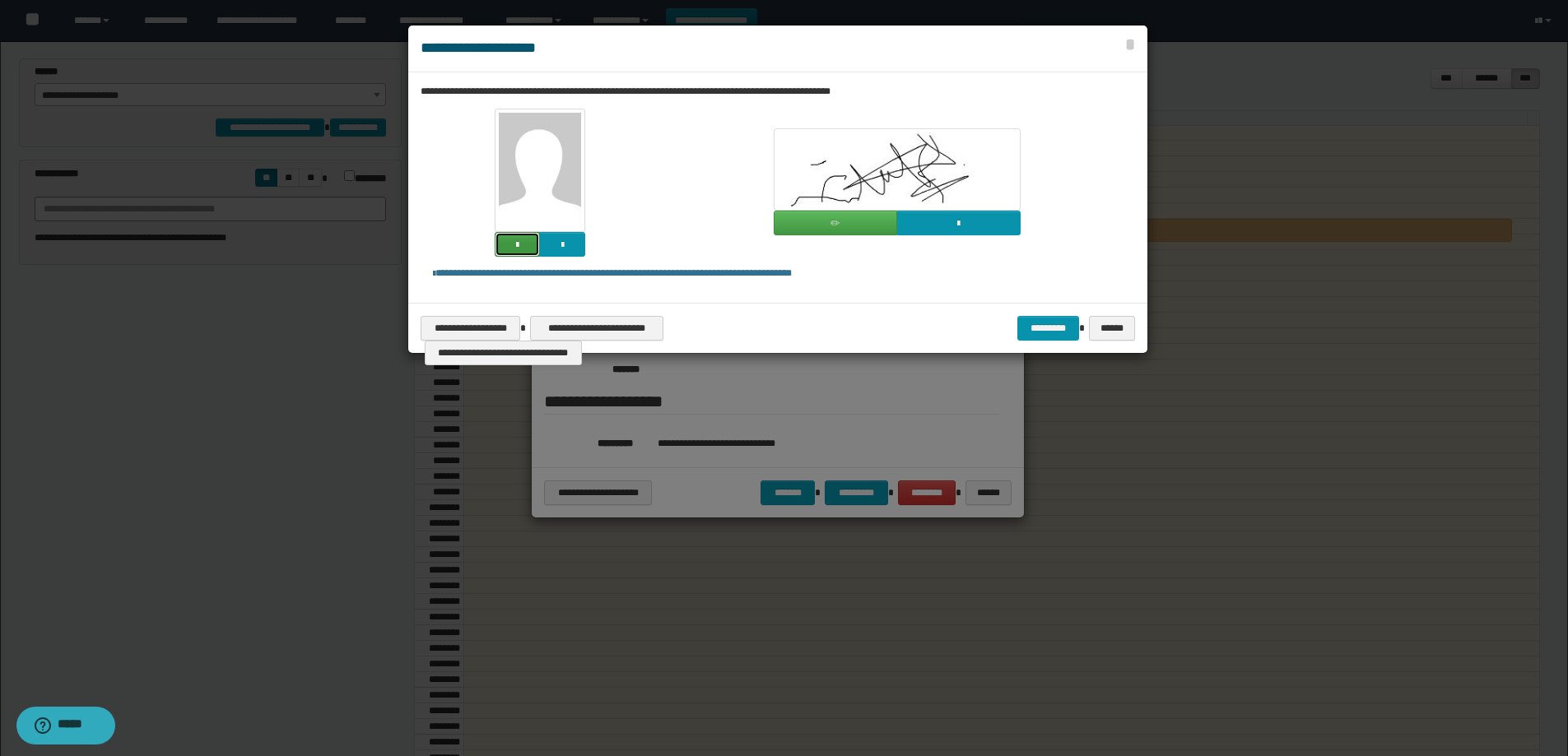 click at bounding box center (517, 244) 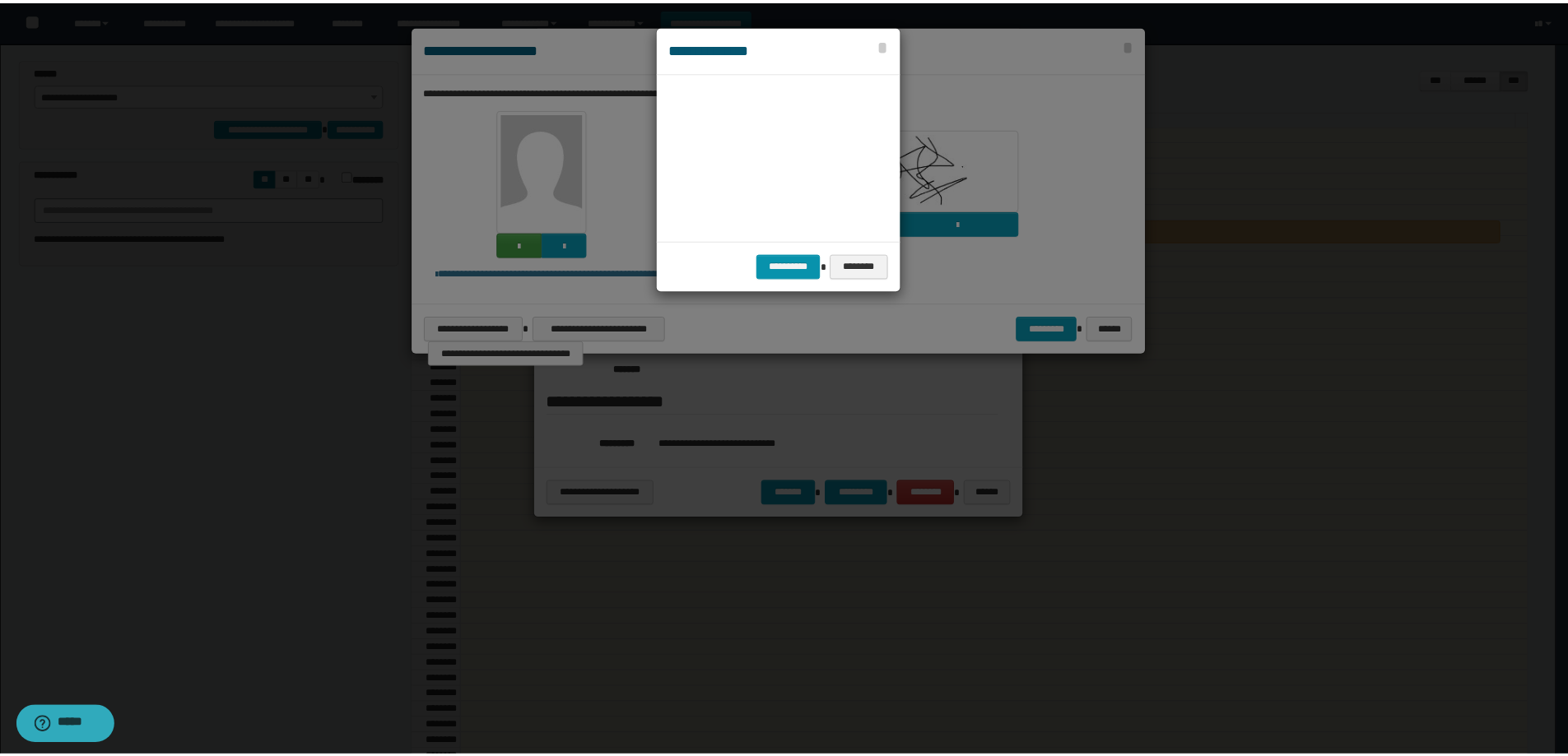 scroll, scrollTop: 37, scrollLeft: 86, axis: both 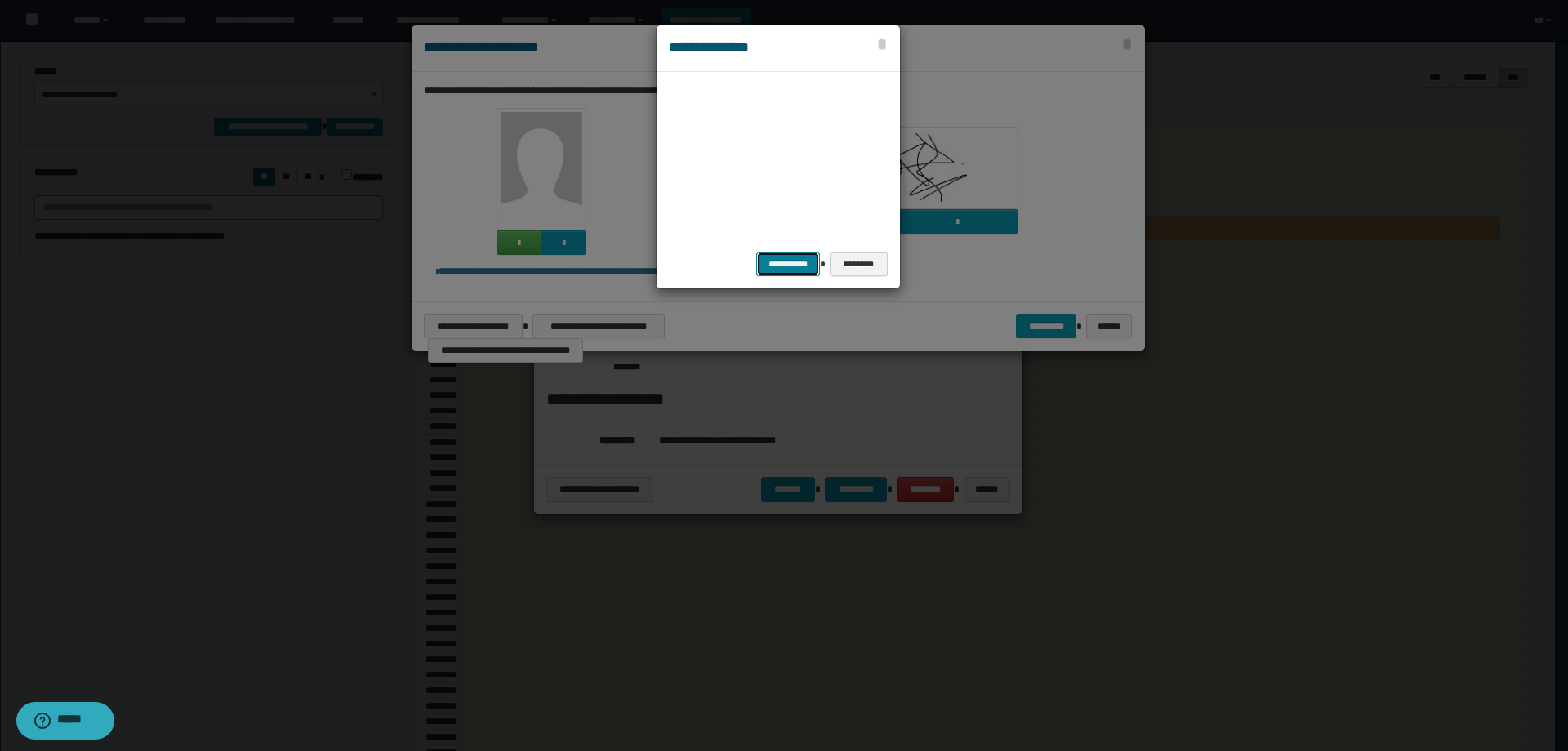 click on "**********" at bounding box center [788, 264] 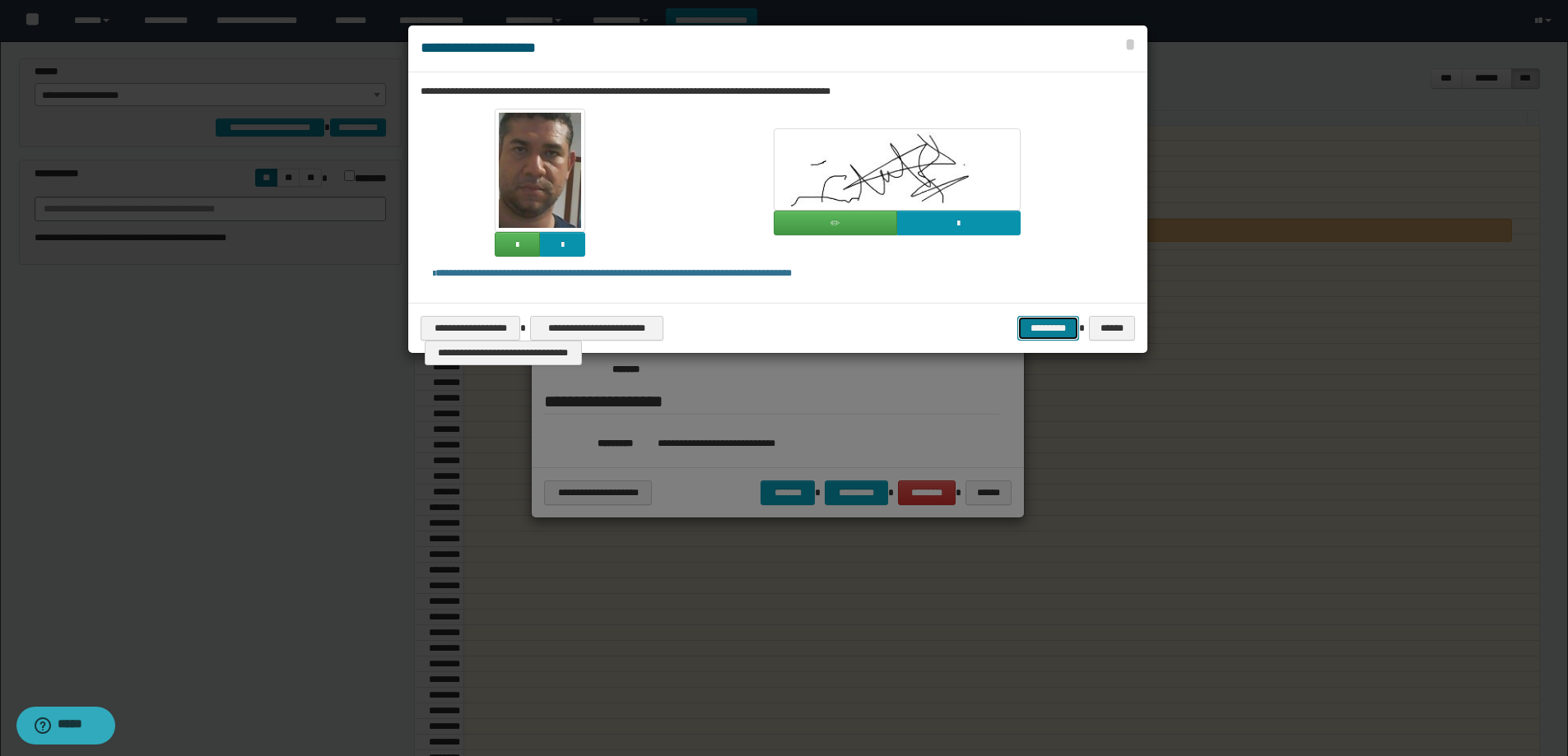click on "*********" at bounding box center (1048, 328) 